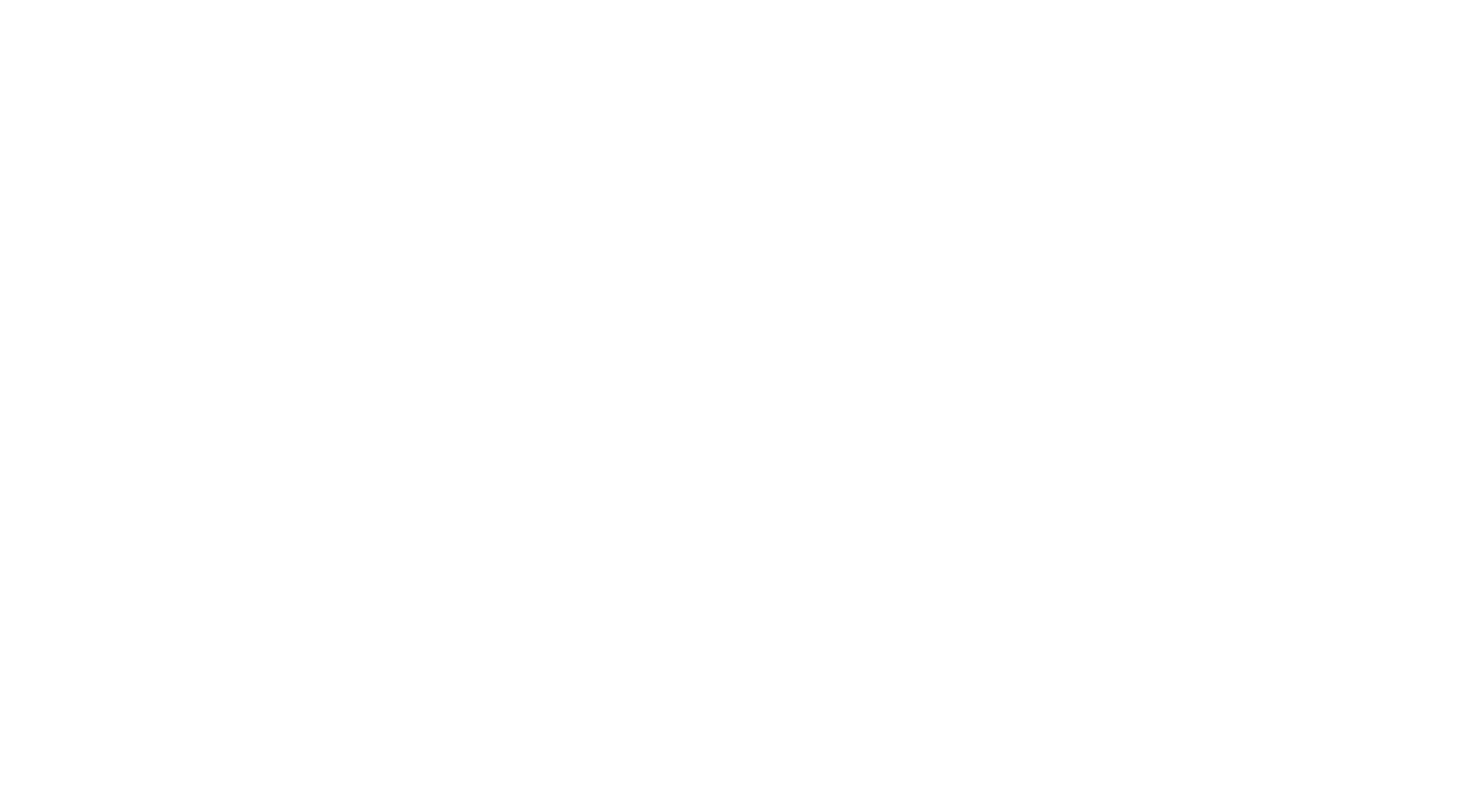 scroll, scrollTop: 0, scrollLeft: 0, axis: both 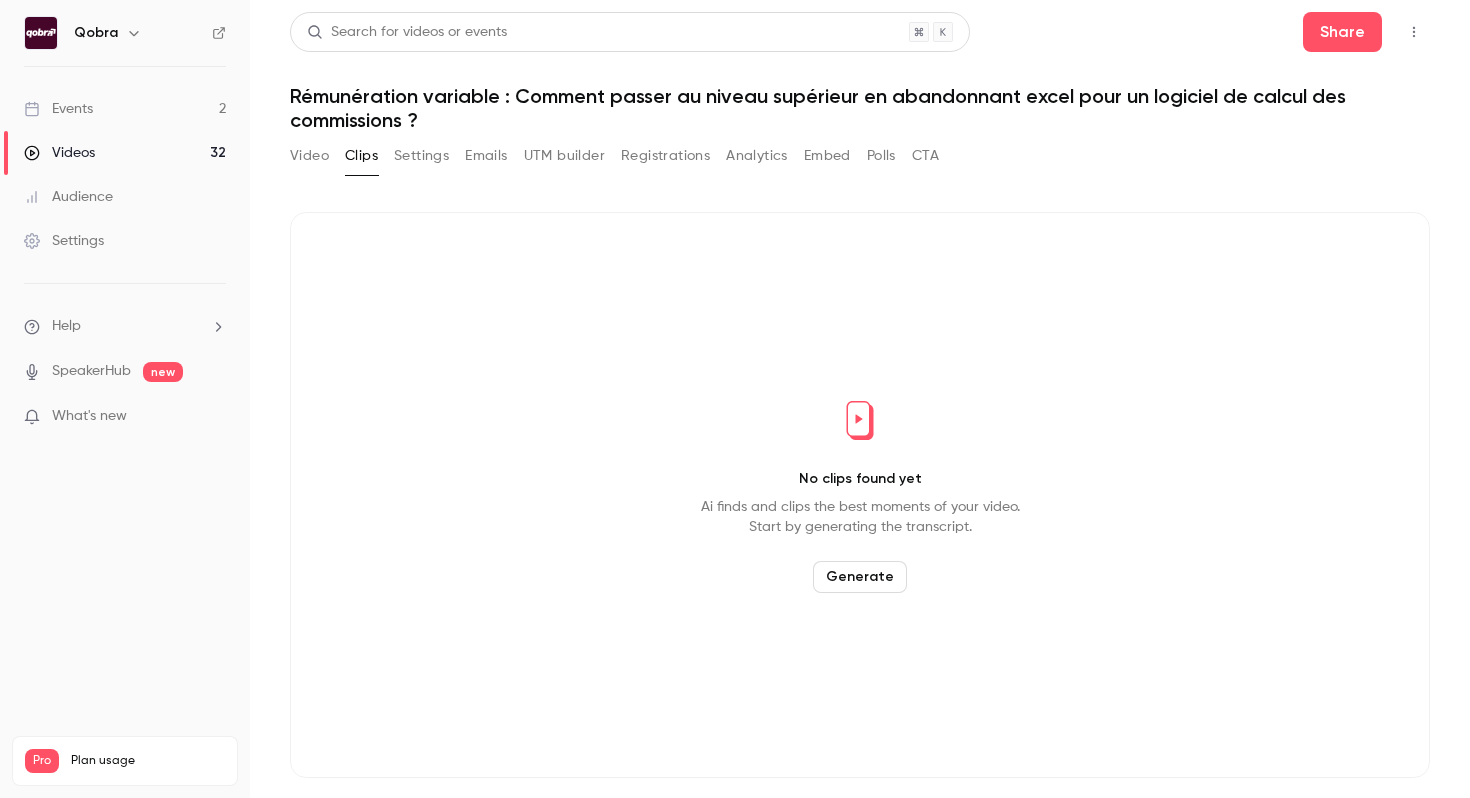 click on "Events 2" at bounding box center [125, 109] 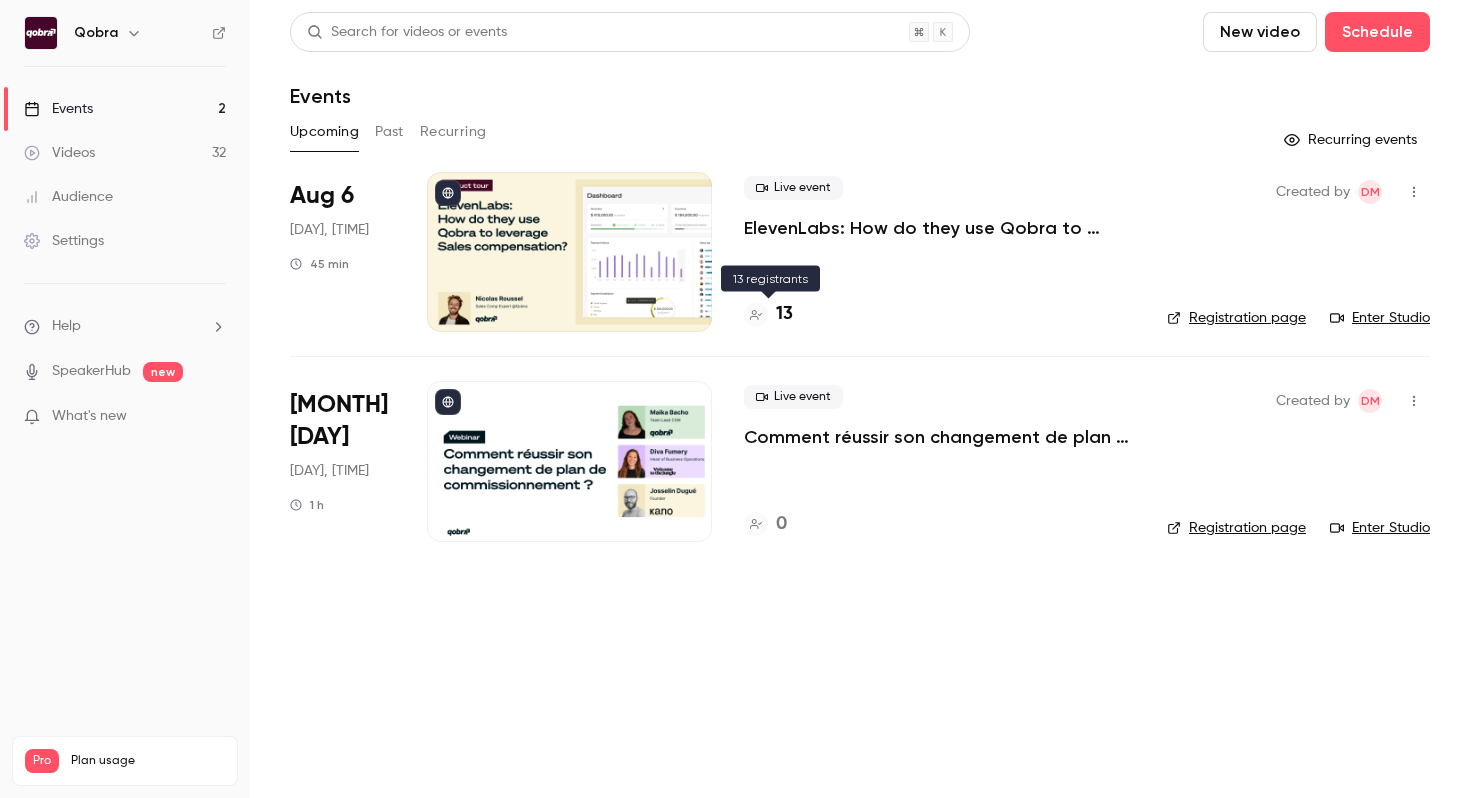 click on "13" at bounding box center [784, 314] 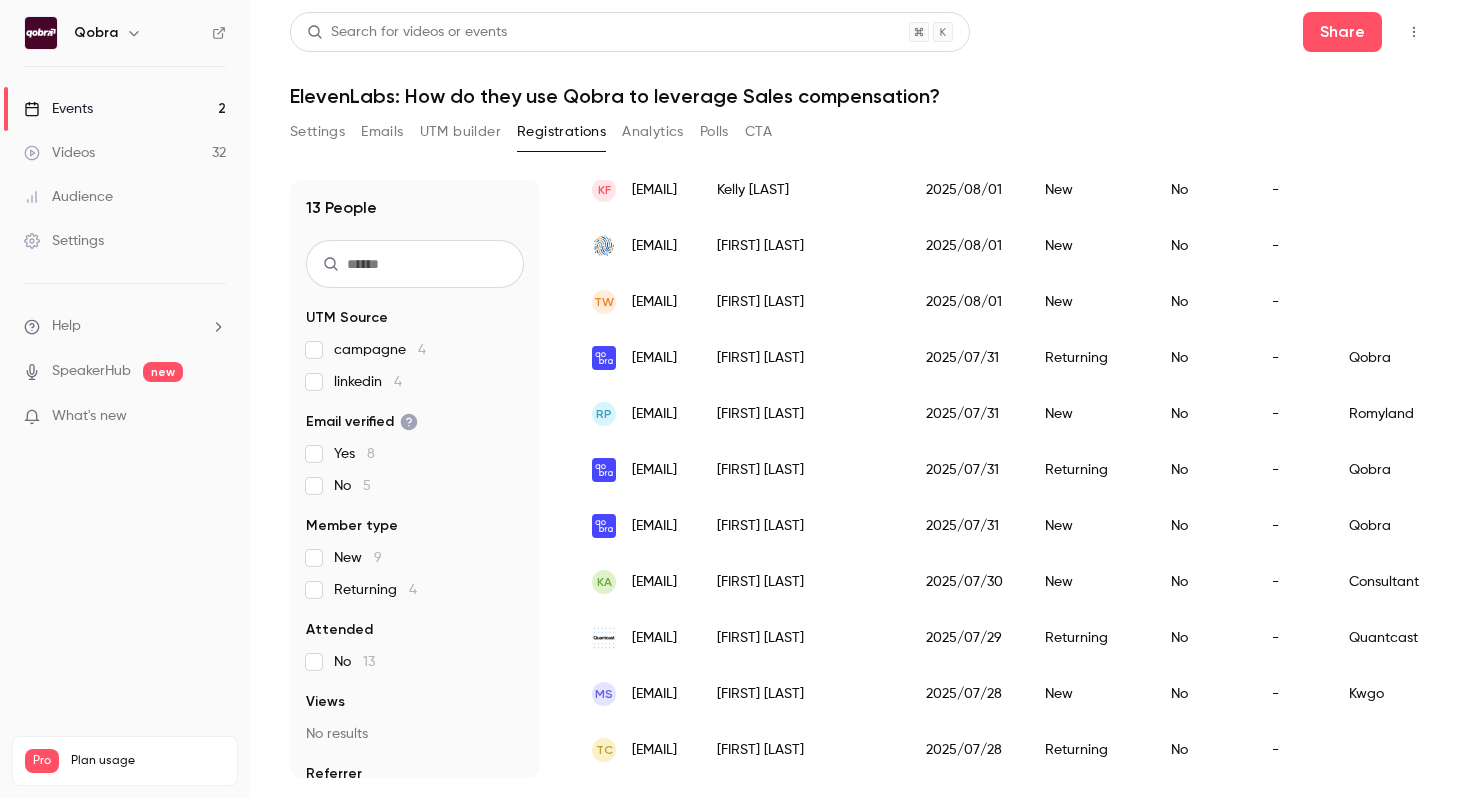 scroll, scrollTop: 0, scrollLeft: 0, axis: both 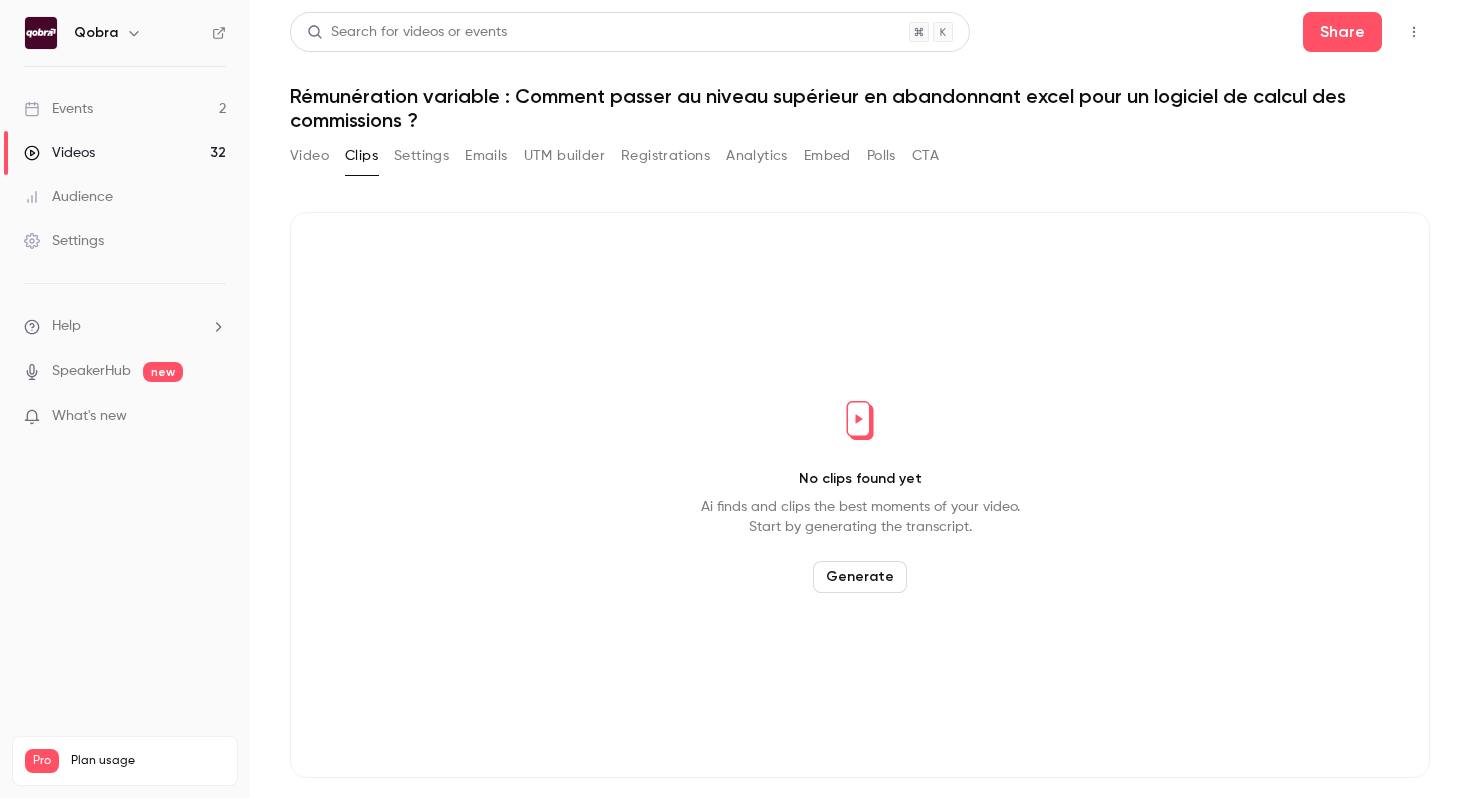 click on "Events 2" at bounding box center [125, 109] 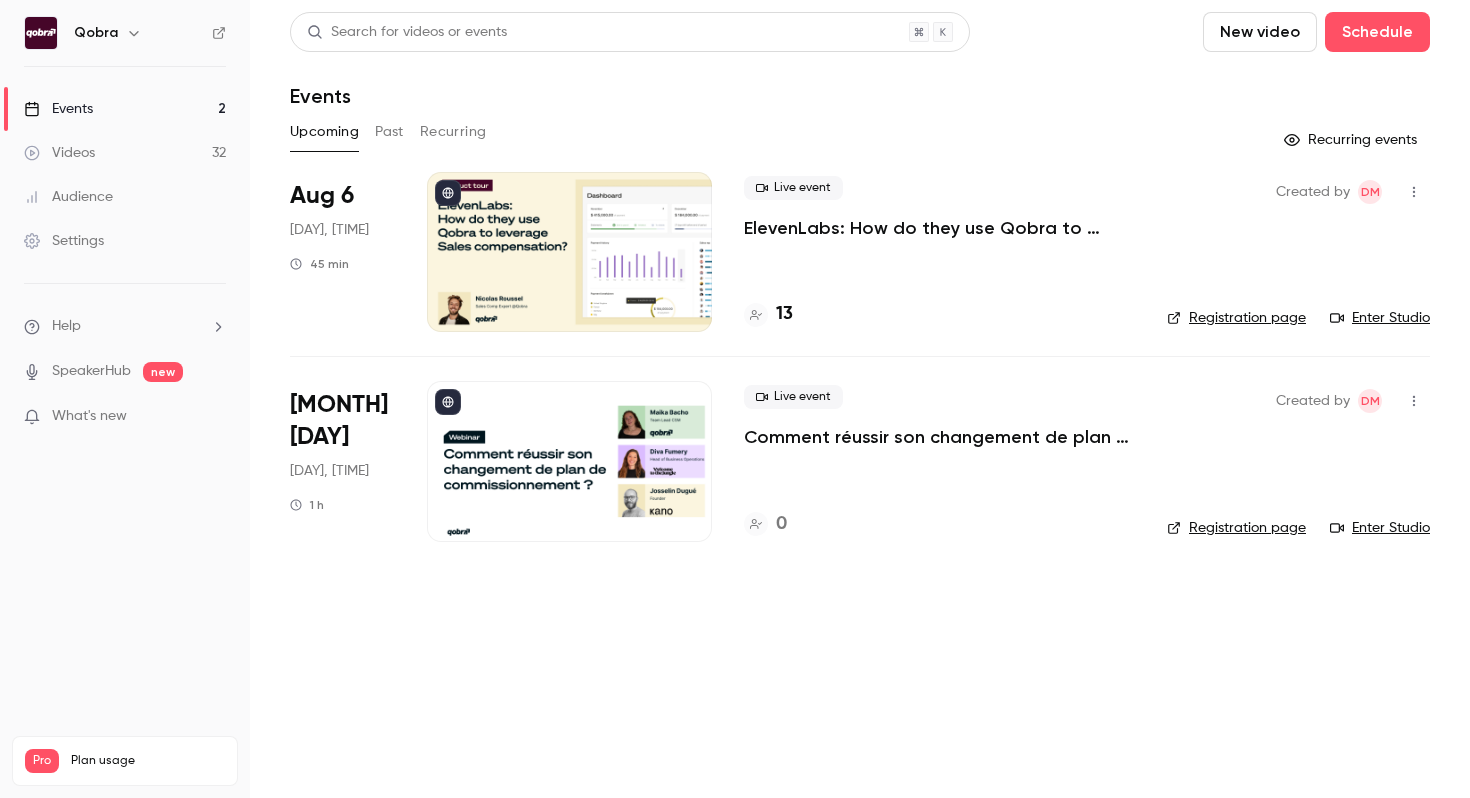 click on "Enter Studio" at bounding box center (1380, 318) 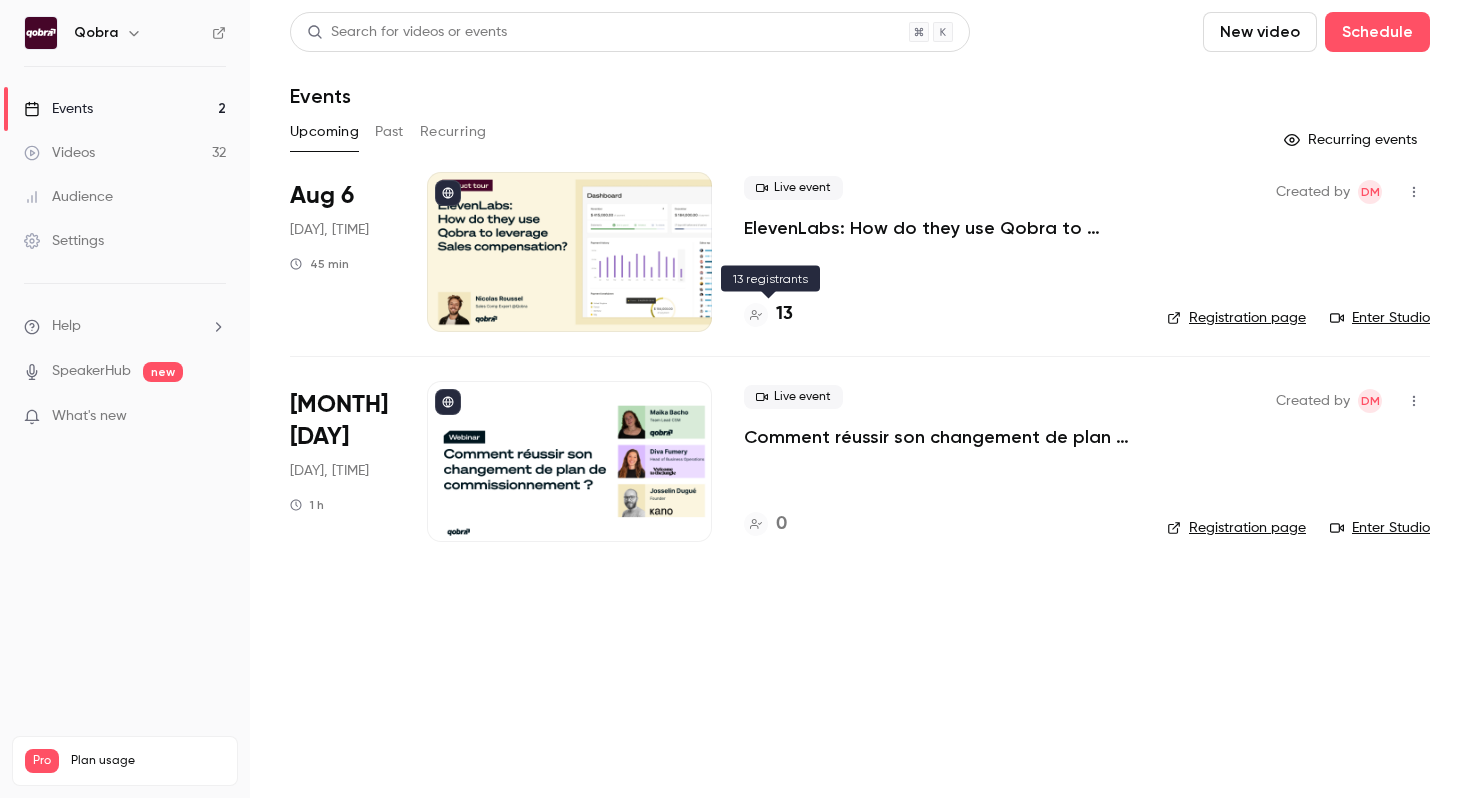 click on "13" at bounding box center (784, 314) 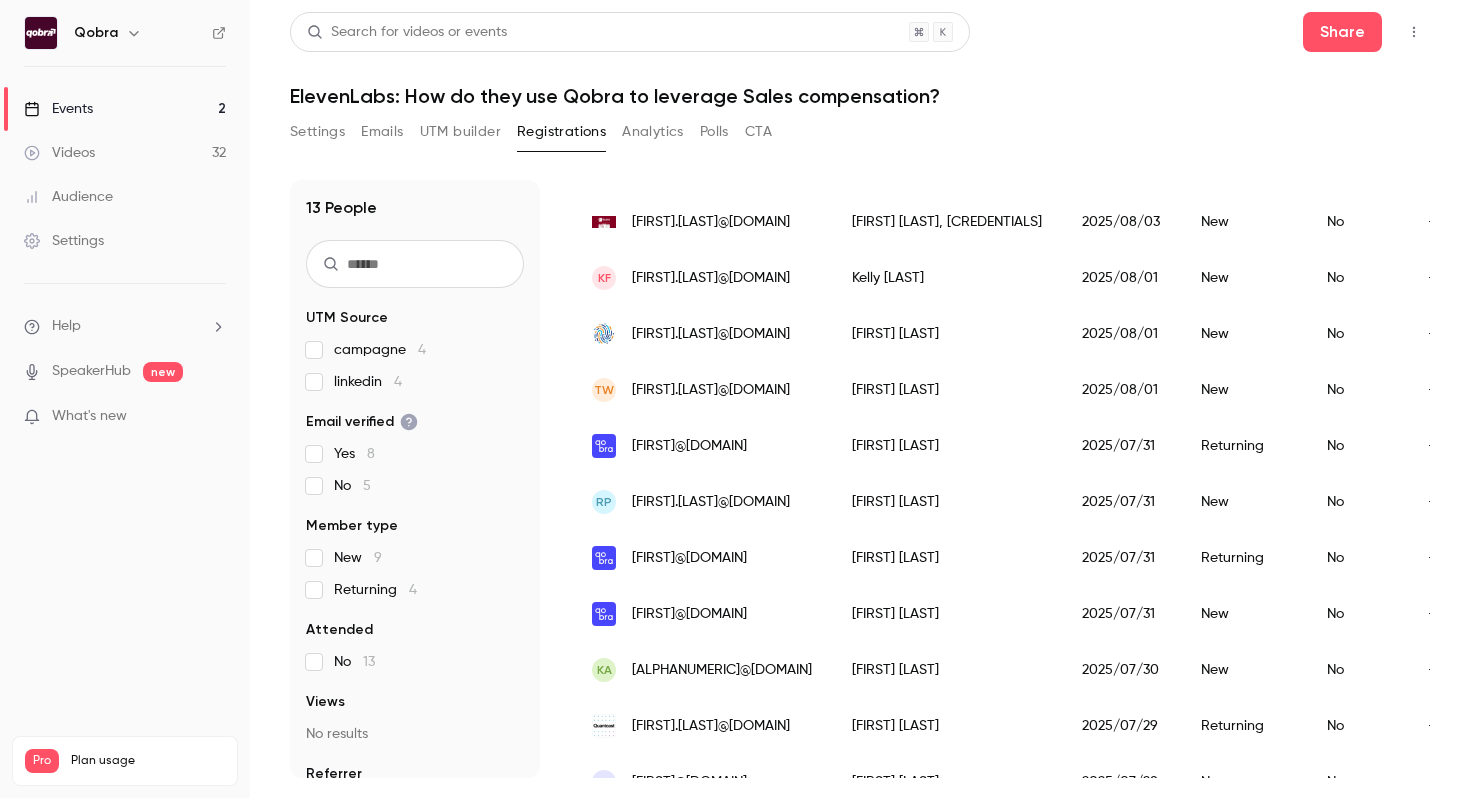 scroll, scrollTop: 0, scrollLeft: 0, axis: both 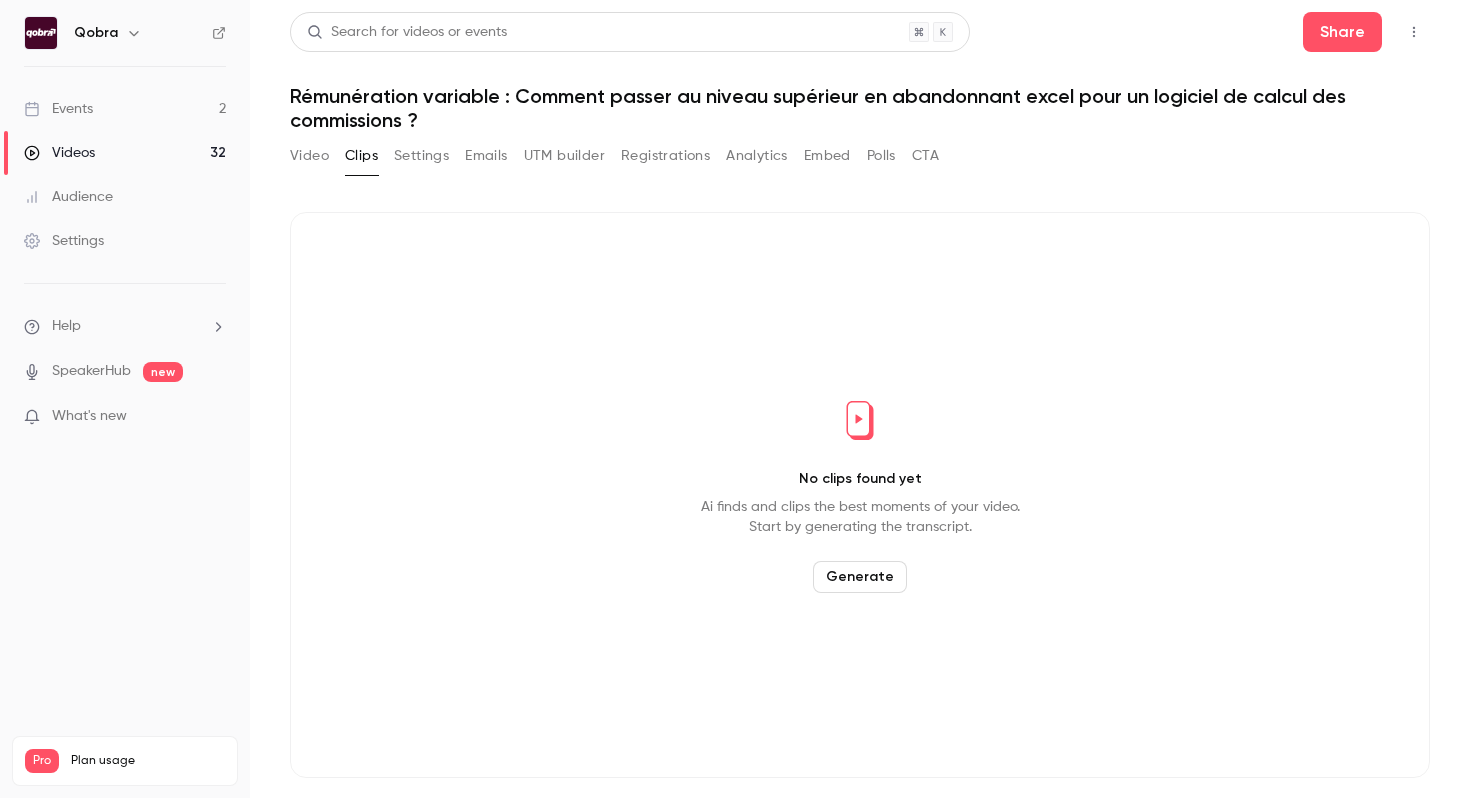 click on "Events 2" at bounding box center [125, 109] 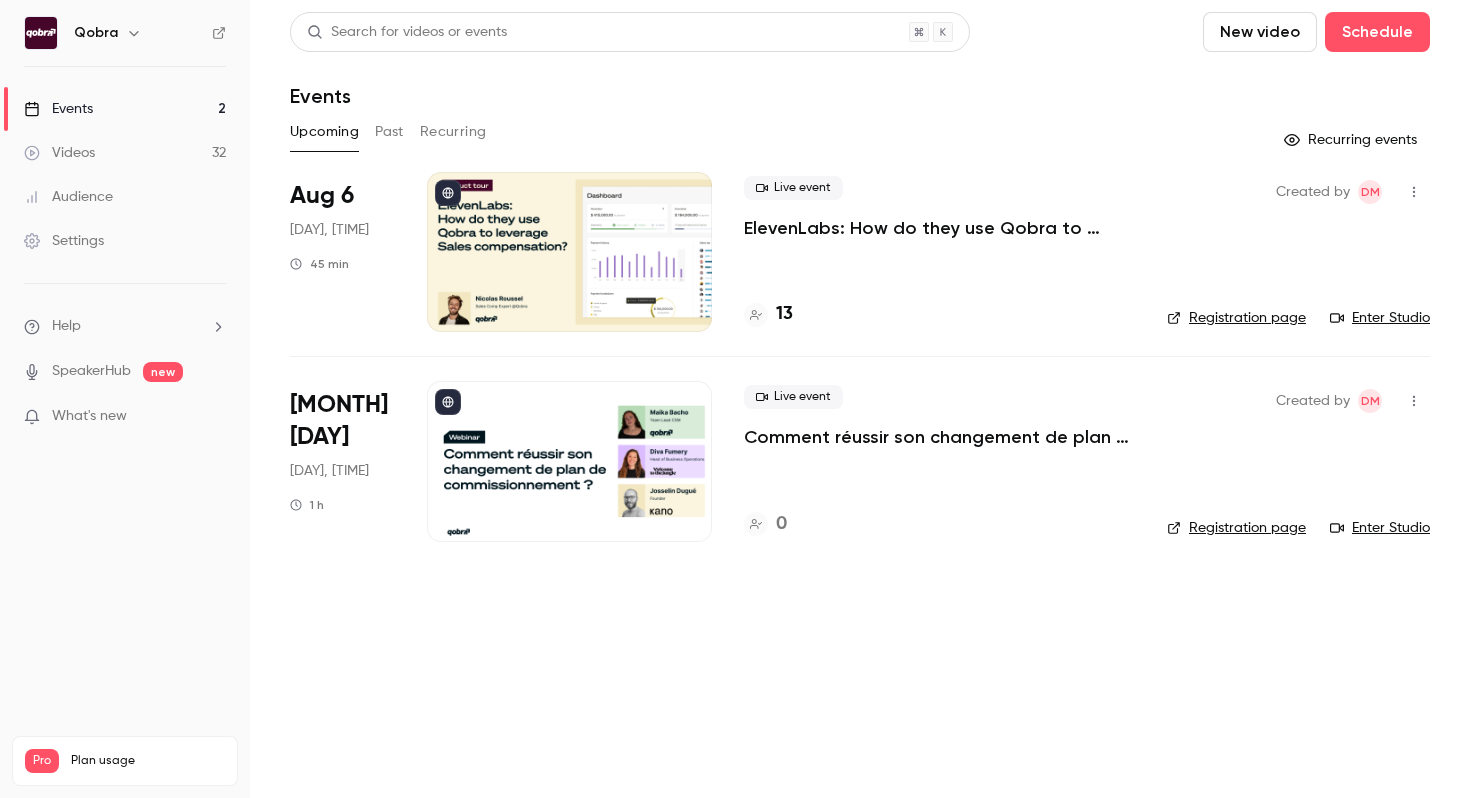 click on "Registration page" at bounding box center (1236, 318) 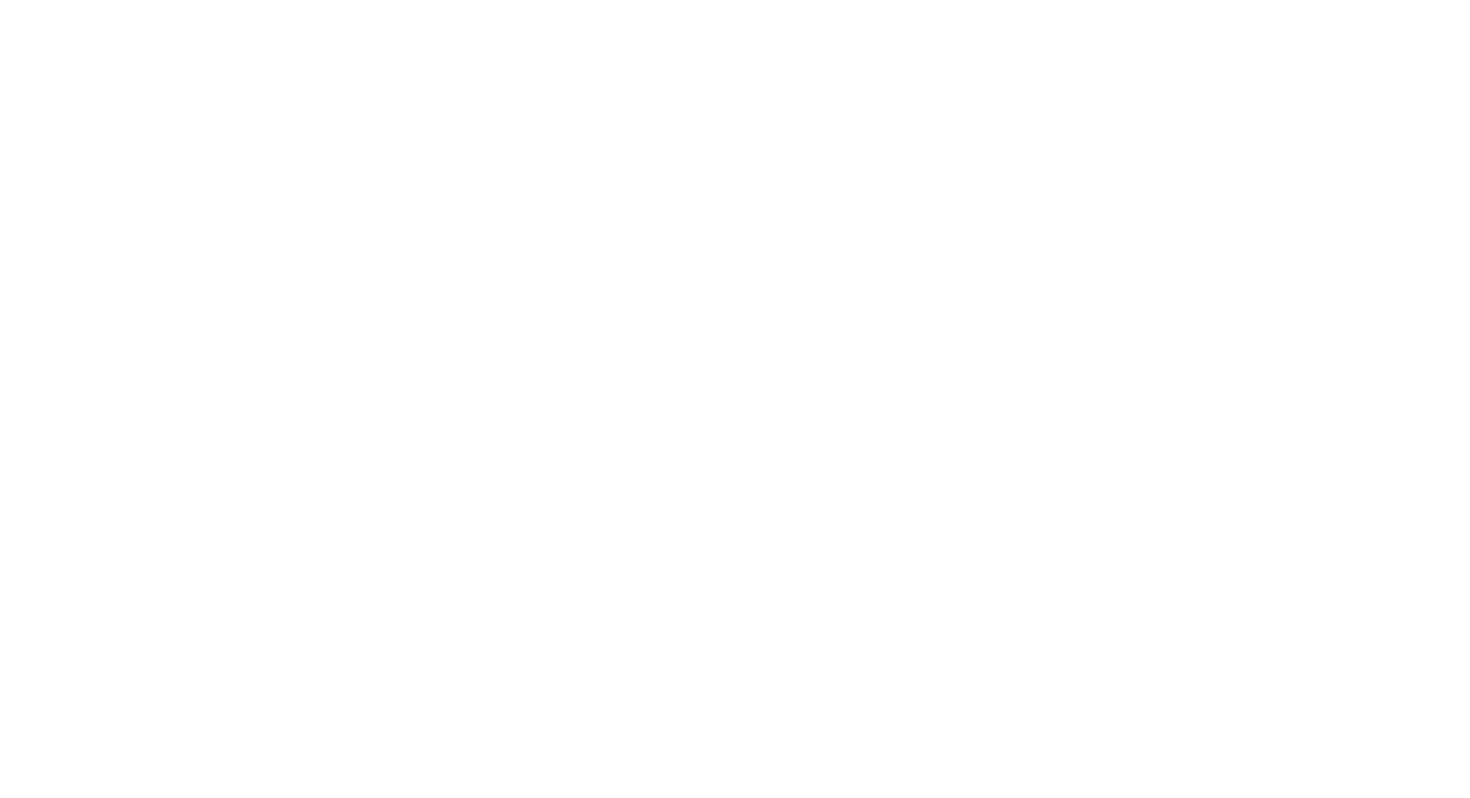 scroll, scrollTop: 0, scrollLeft: 0, axis: both 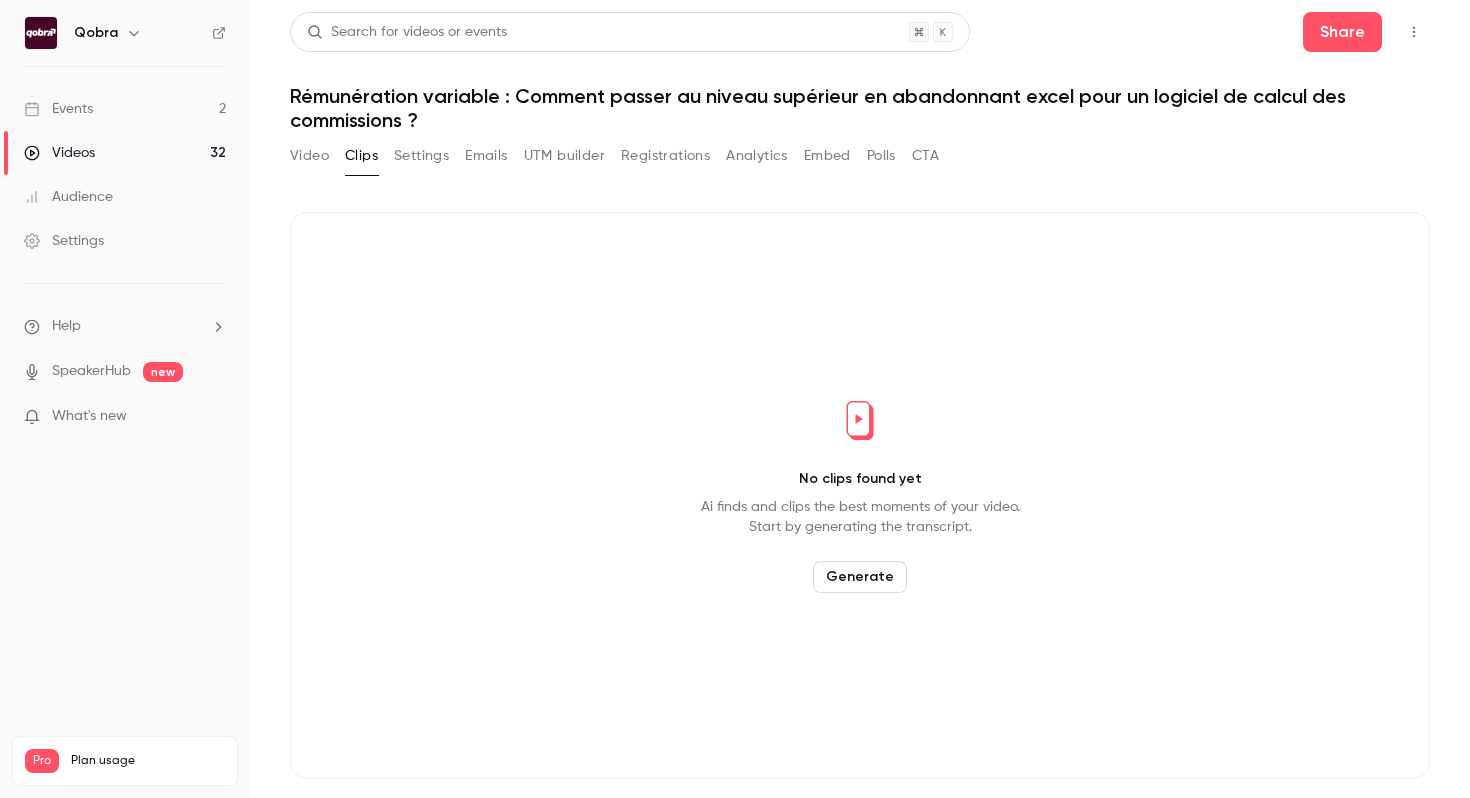 click on "Events 2" at bounding box center [125, 109] 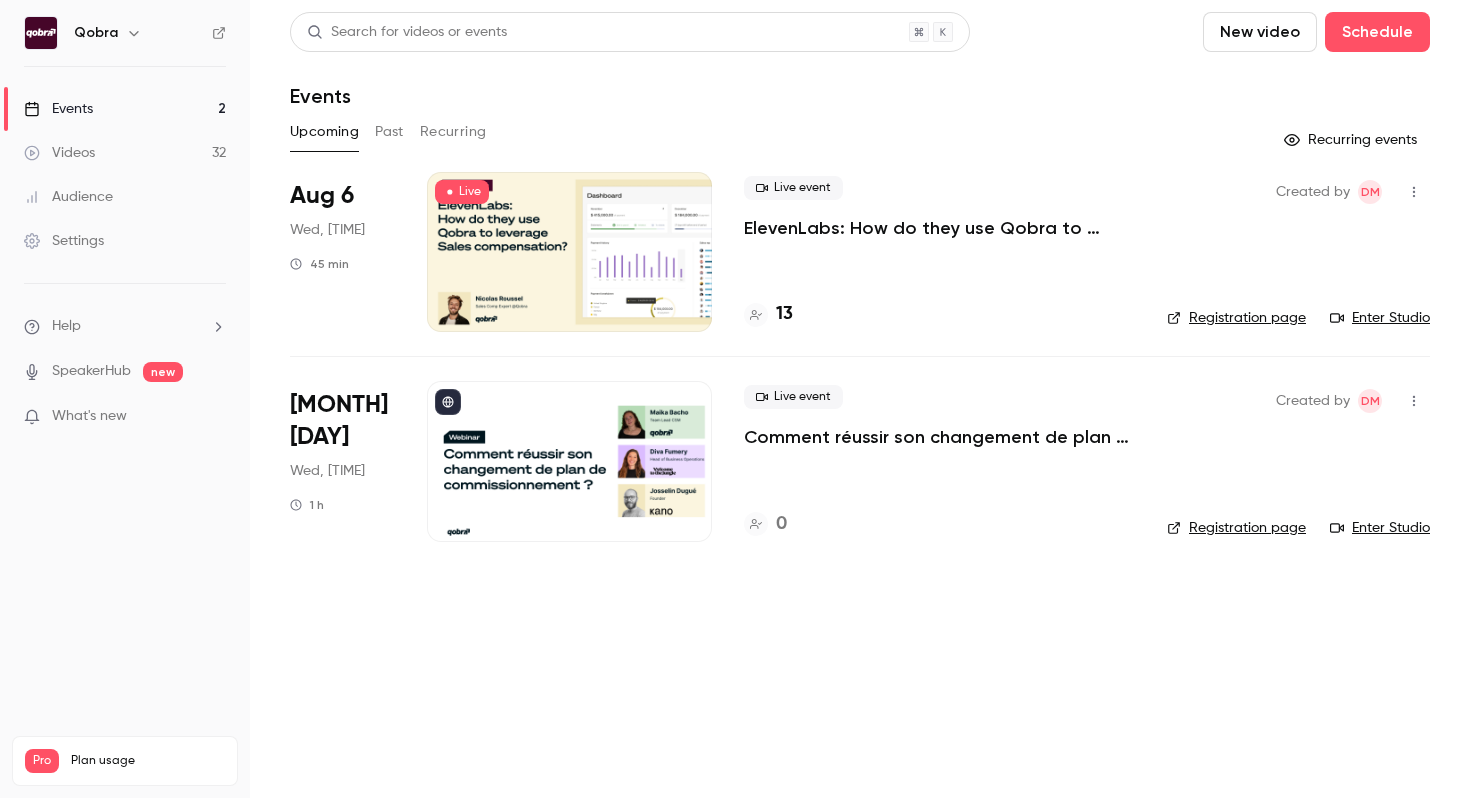 click on "Live" at bounding box center [462, 192] 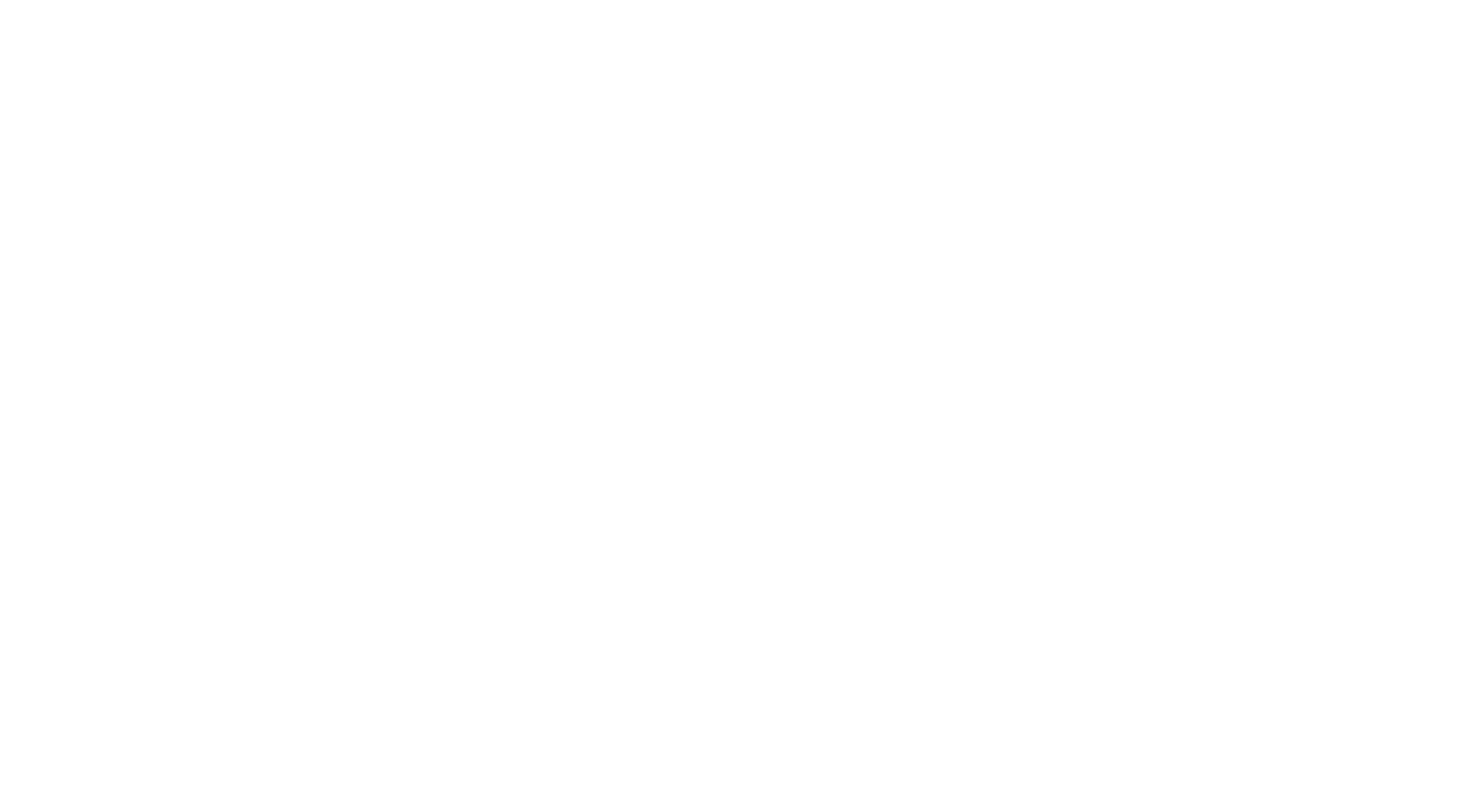 scroll, scrollTop: 0, scrollLeft: 0, axis: both 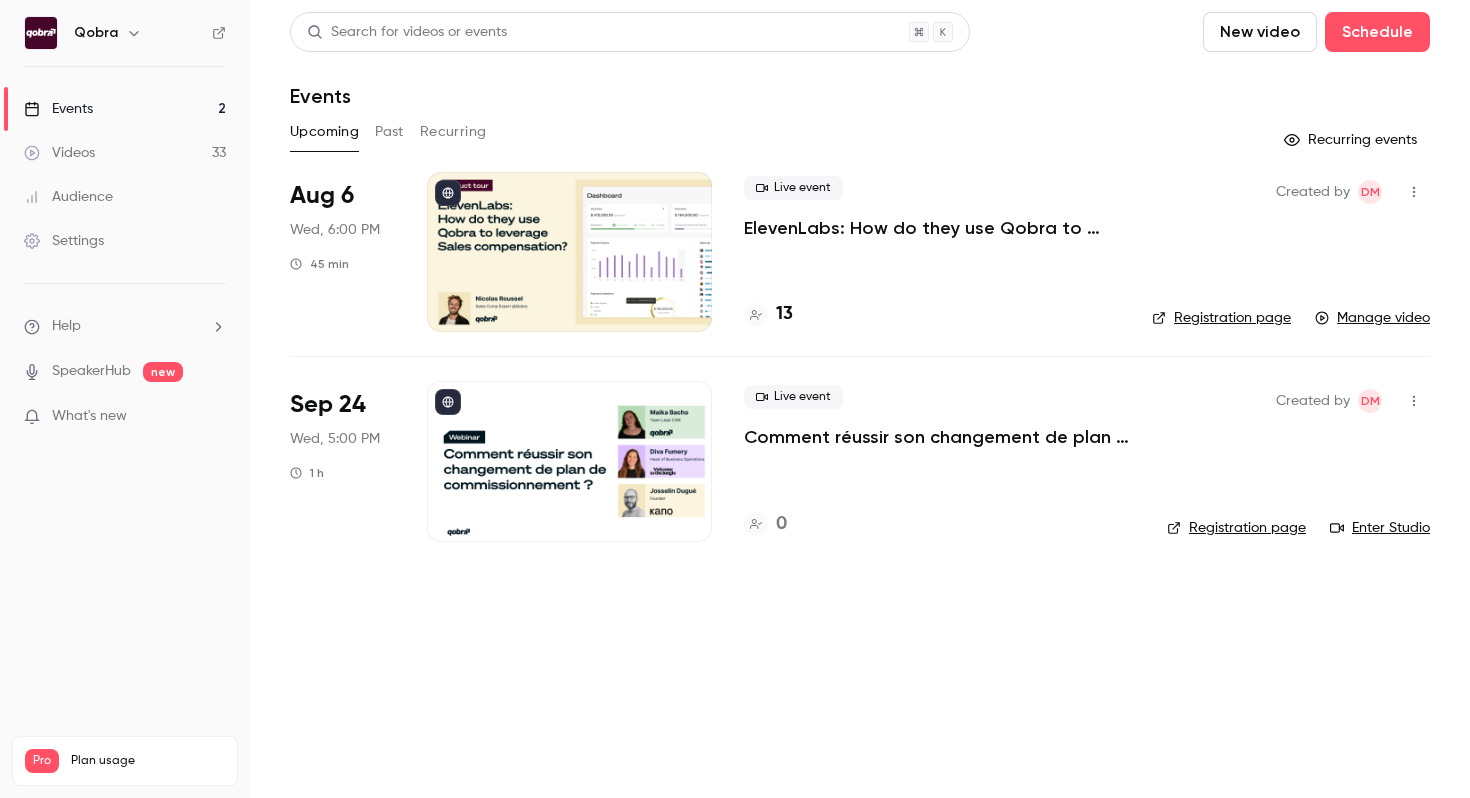 click on "ElevenLabs: How do they use Qobra to leverage Sales compensation?" at bounding box center (932, 228) 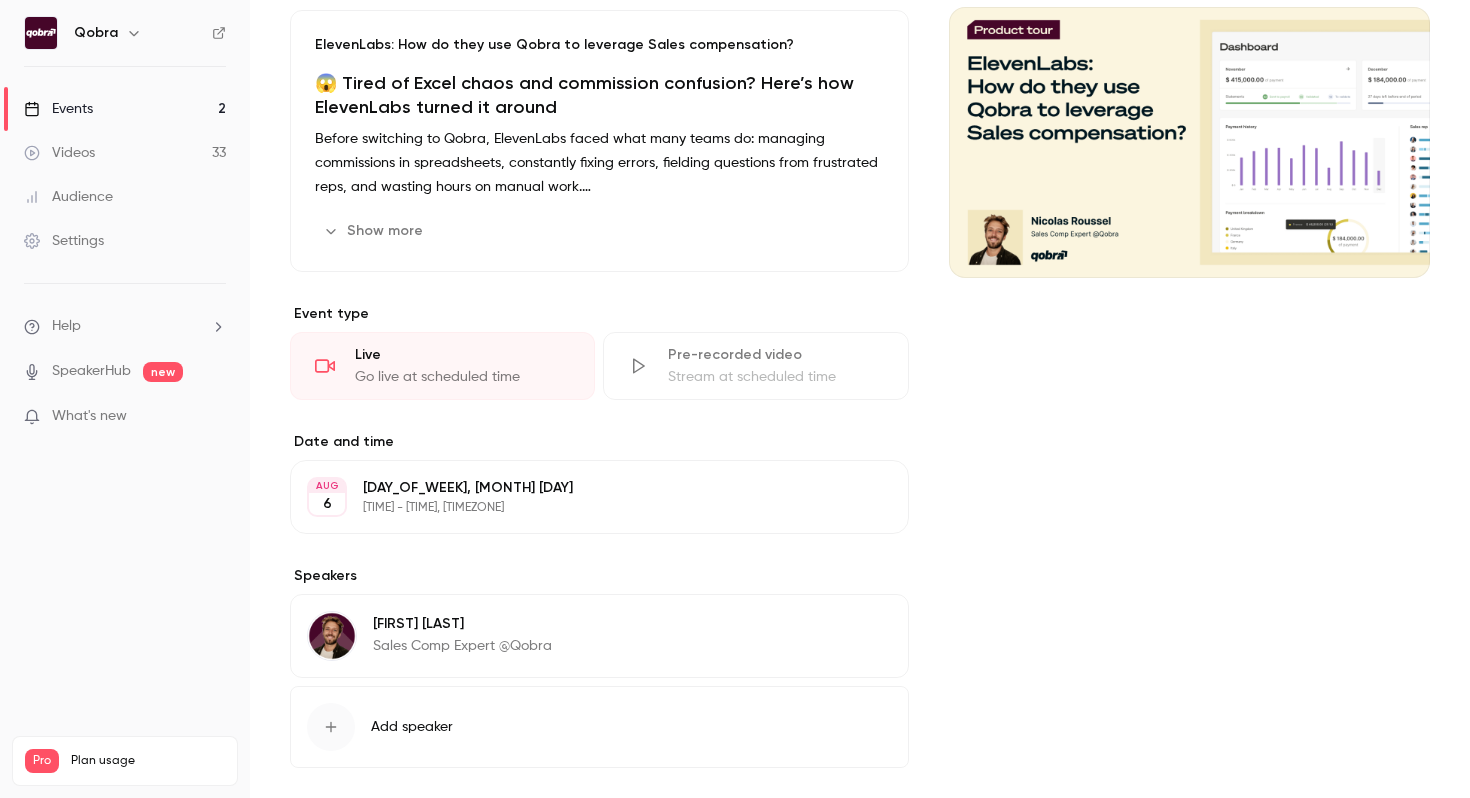 scroll, scrollTop: 0, scrollLeft: 0, axis: both 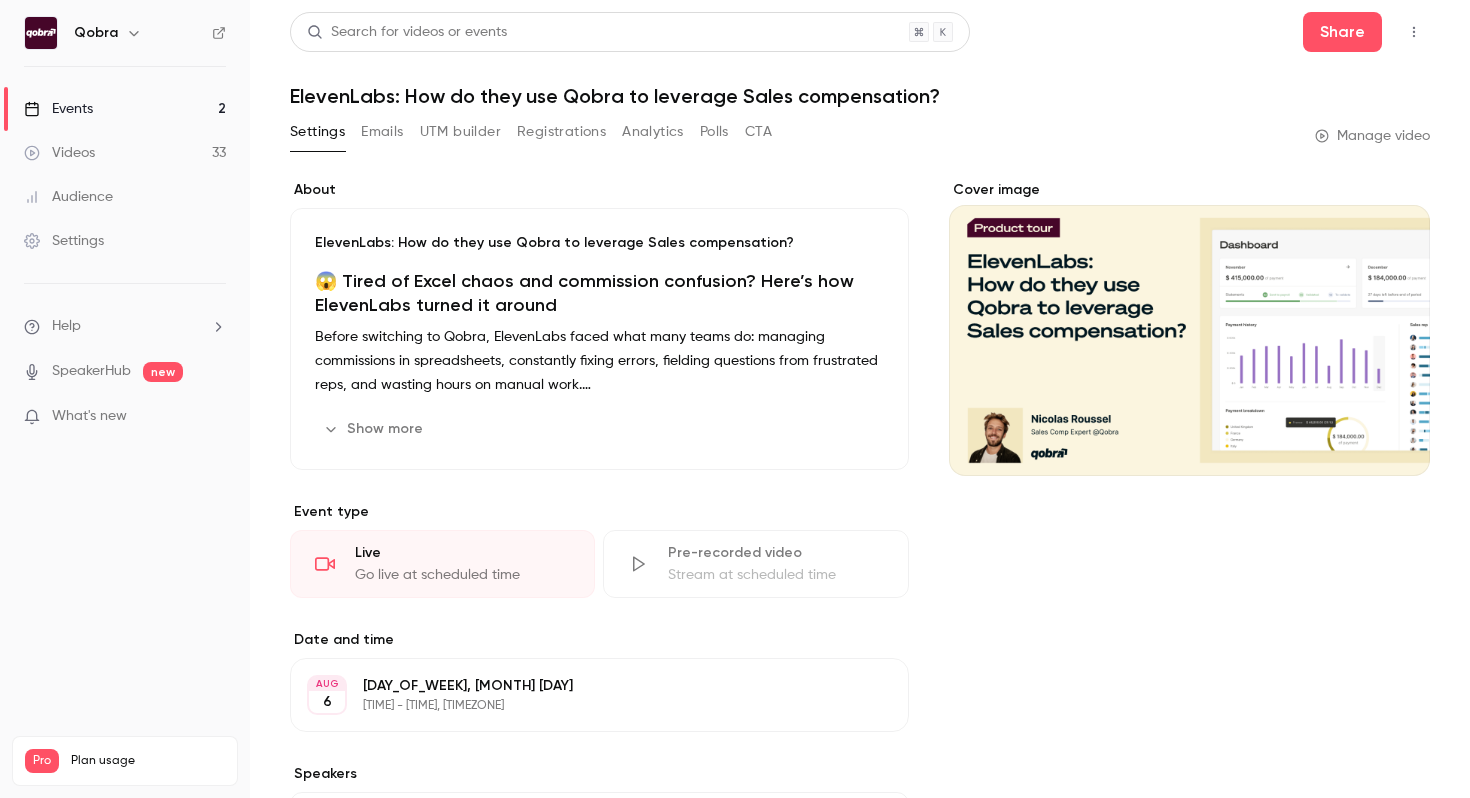 click on "Emails" at bounding box center (382, 132) 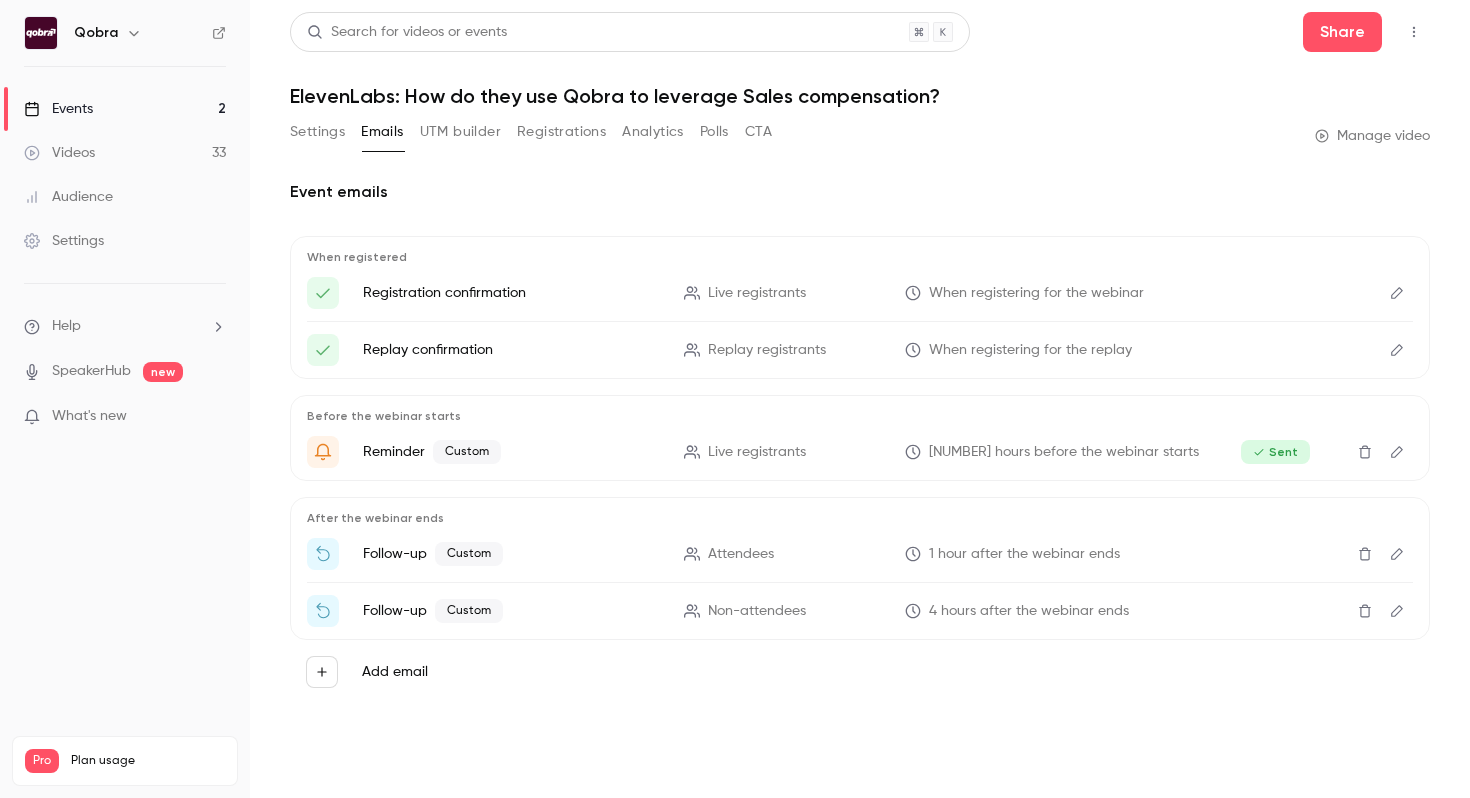 click on "UTM builder" at bounding box center [460, 132] 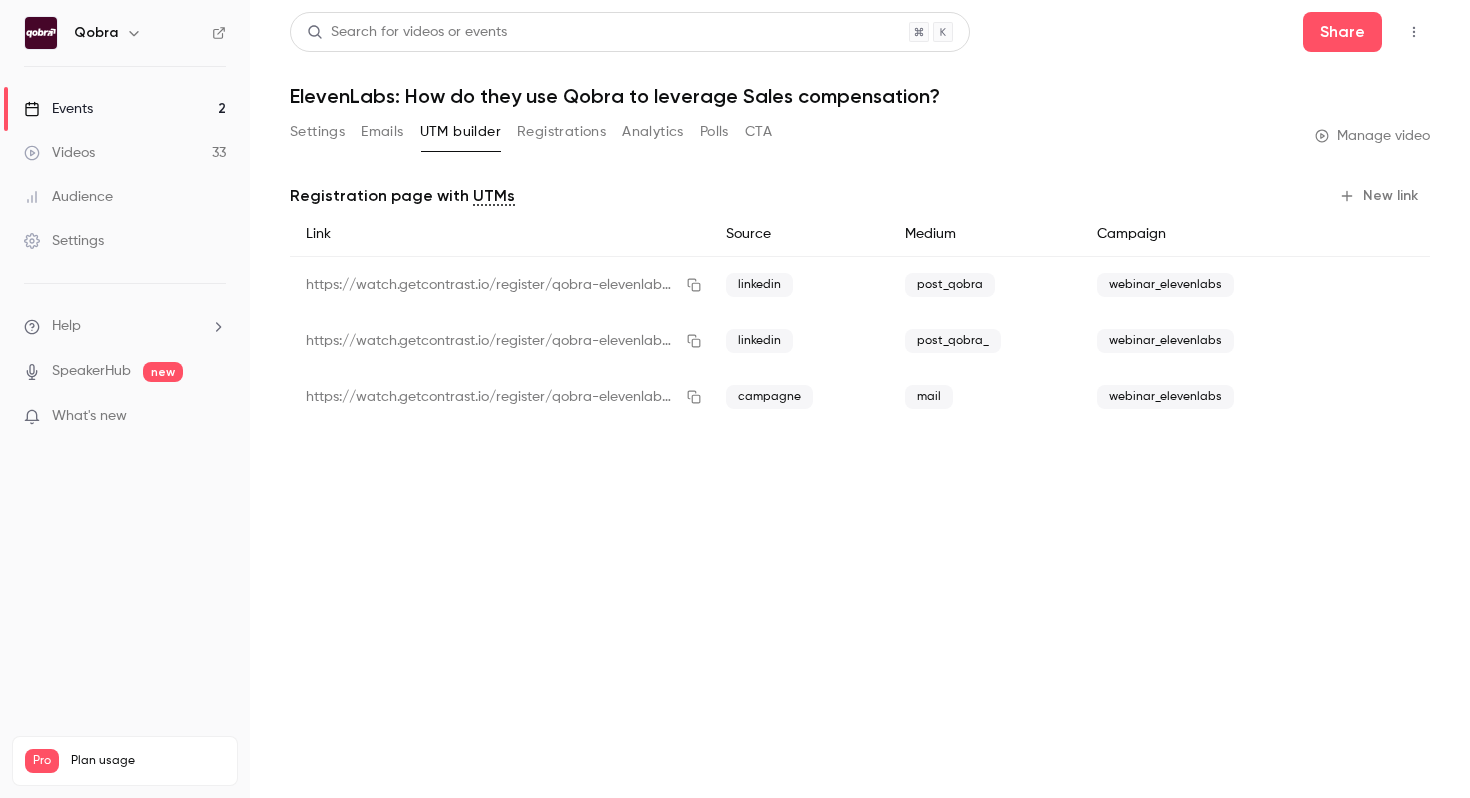 click on "Registrations" at bounding box center [561, 132] 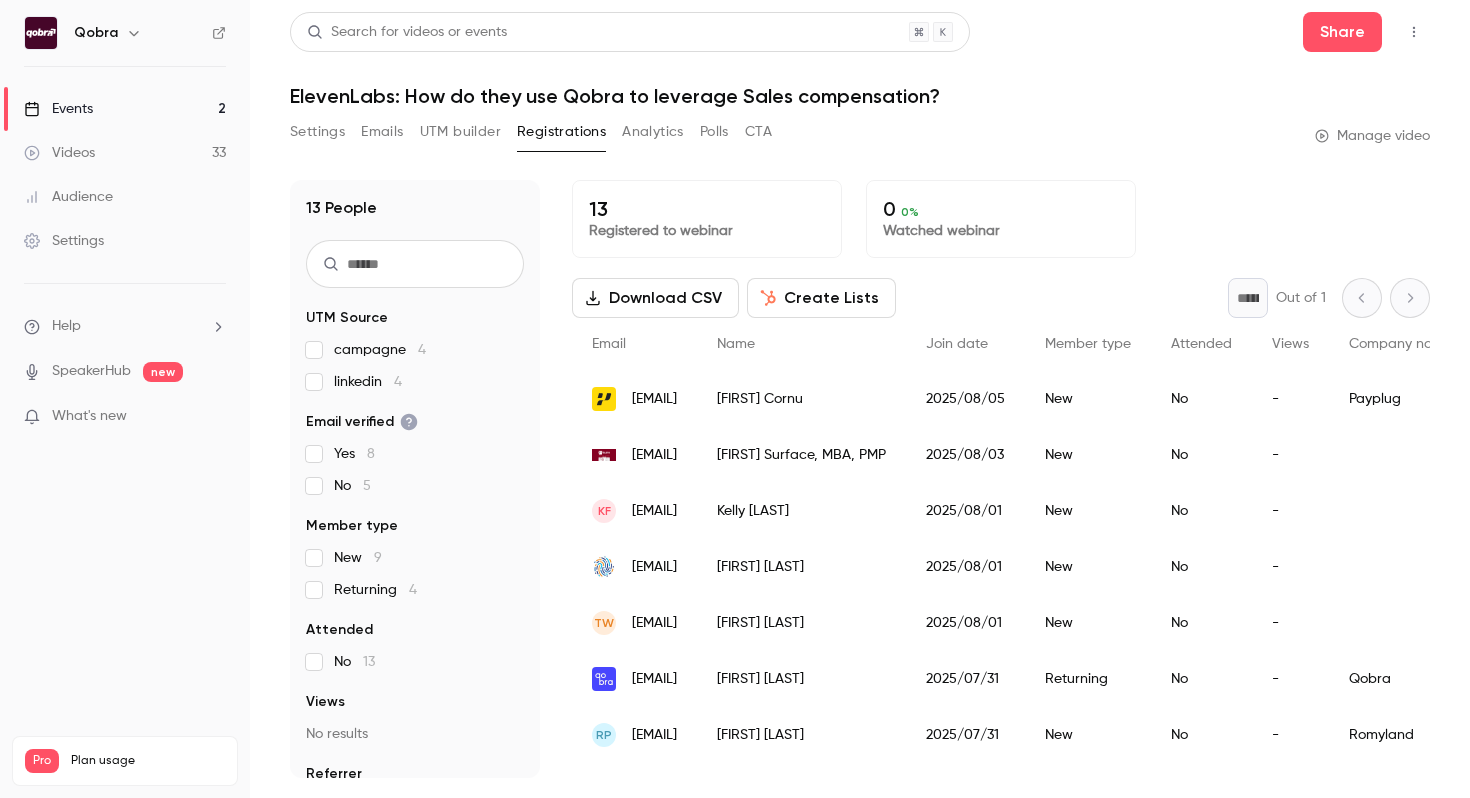 click on "Analytics" at bounding box center [653, 132] 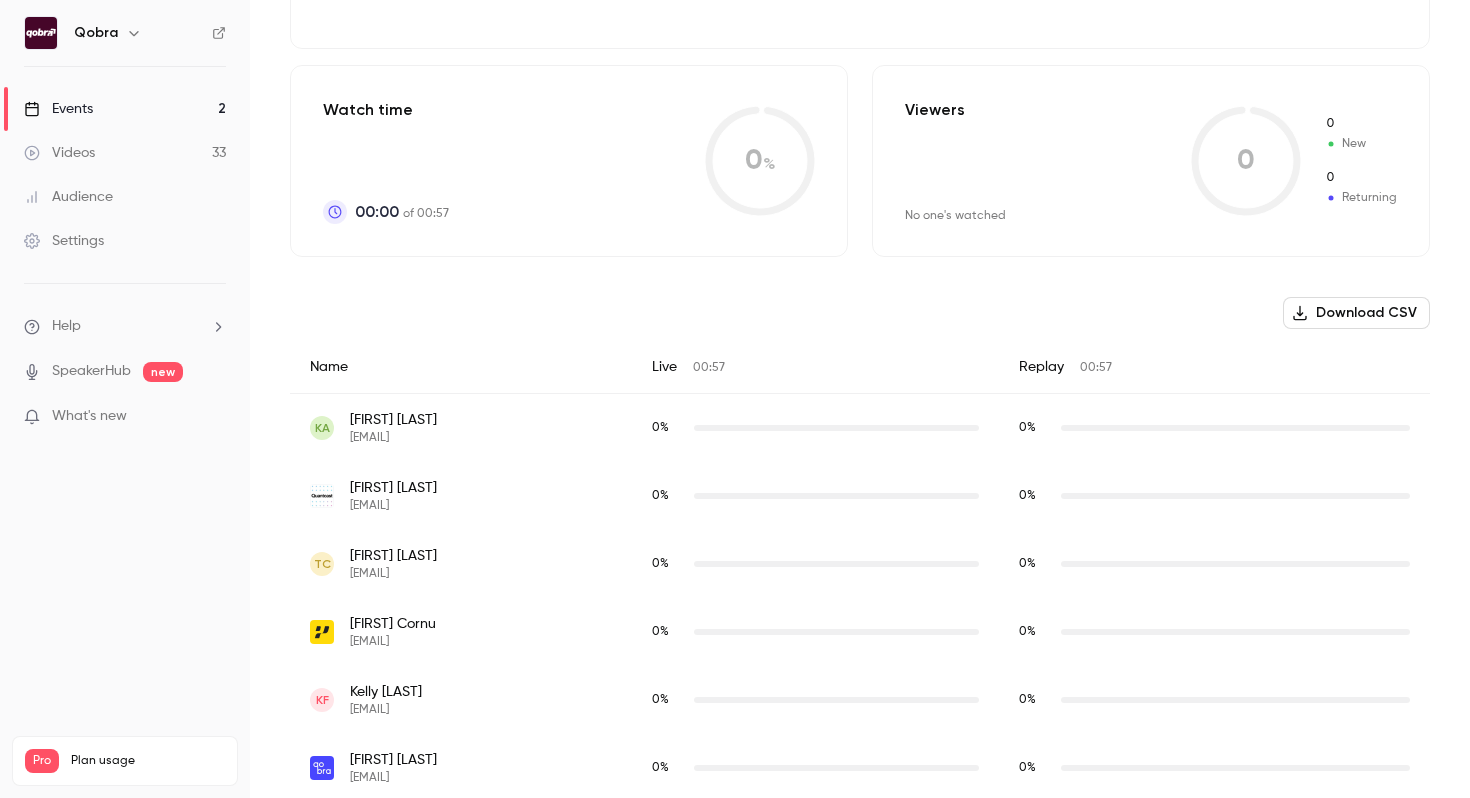 scroll, scrollTop: 0, scrollLeft: 0, axis: both 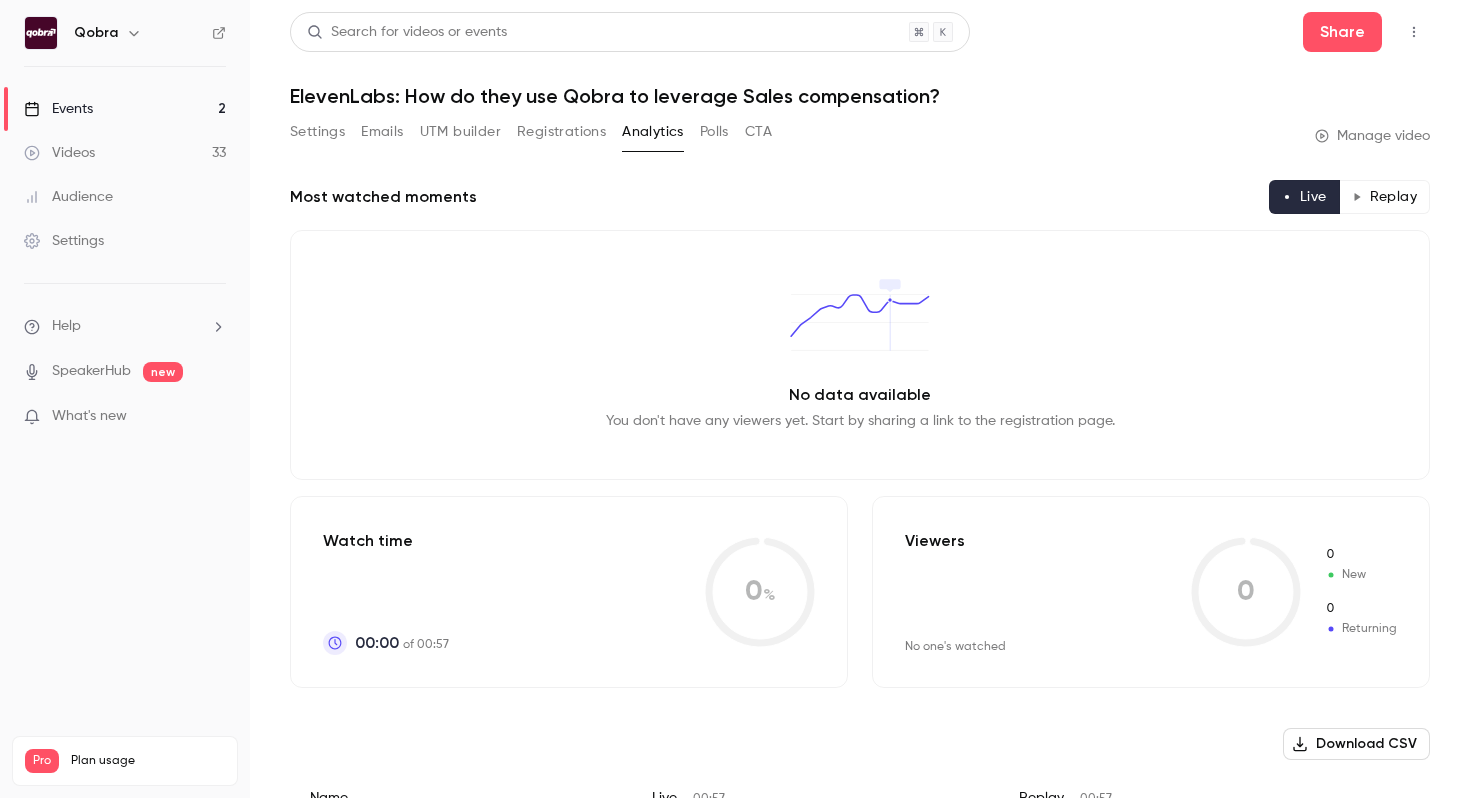 click 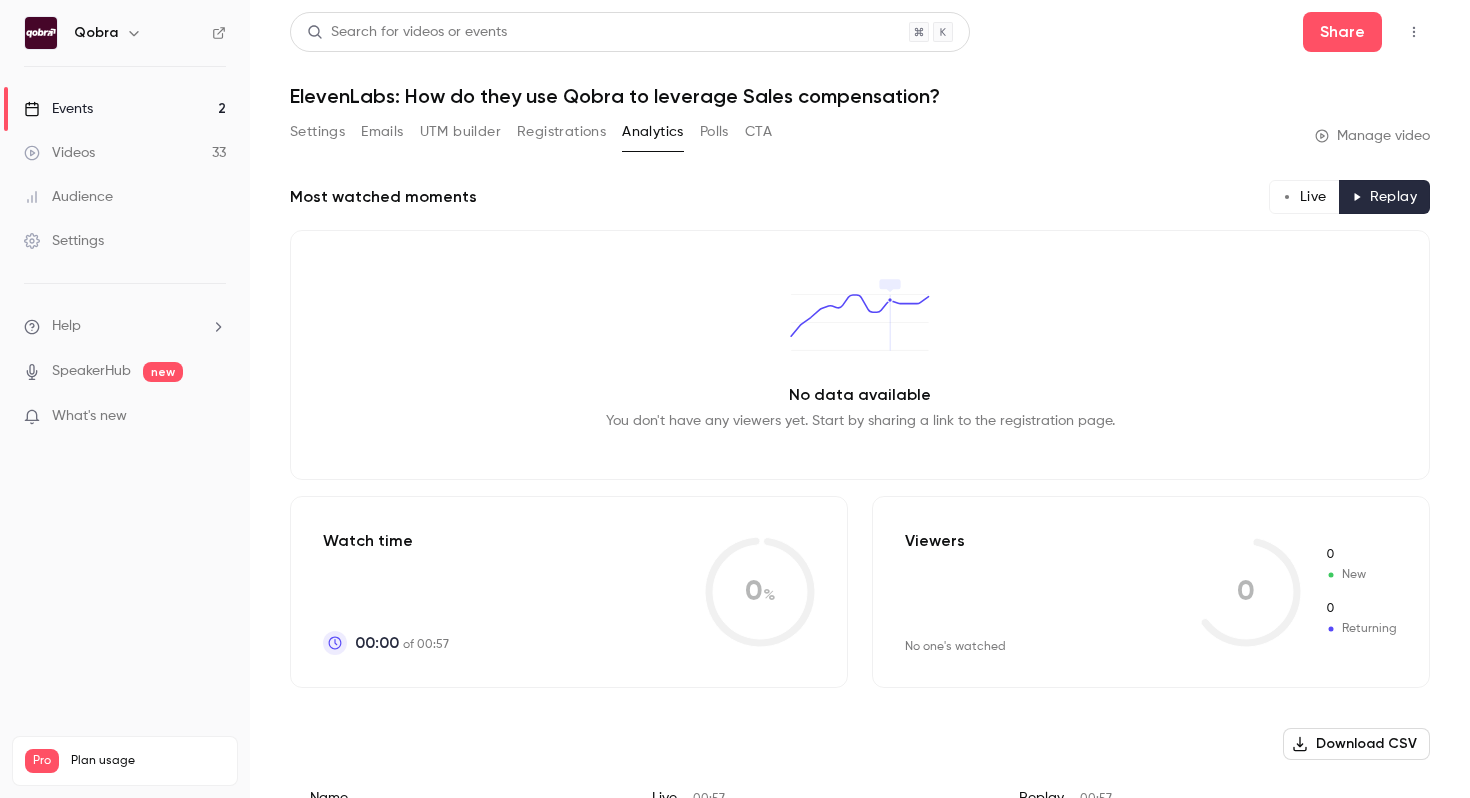 click on "Live" at bounding box center (1304, 197) 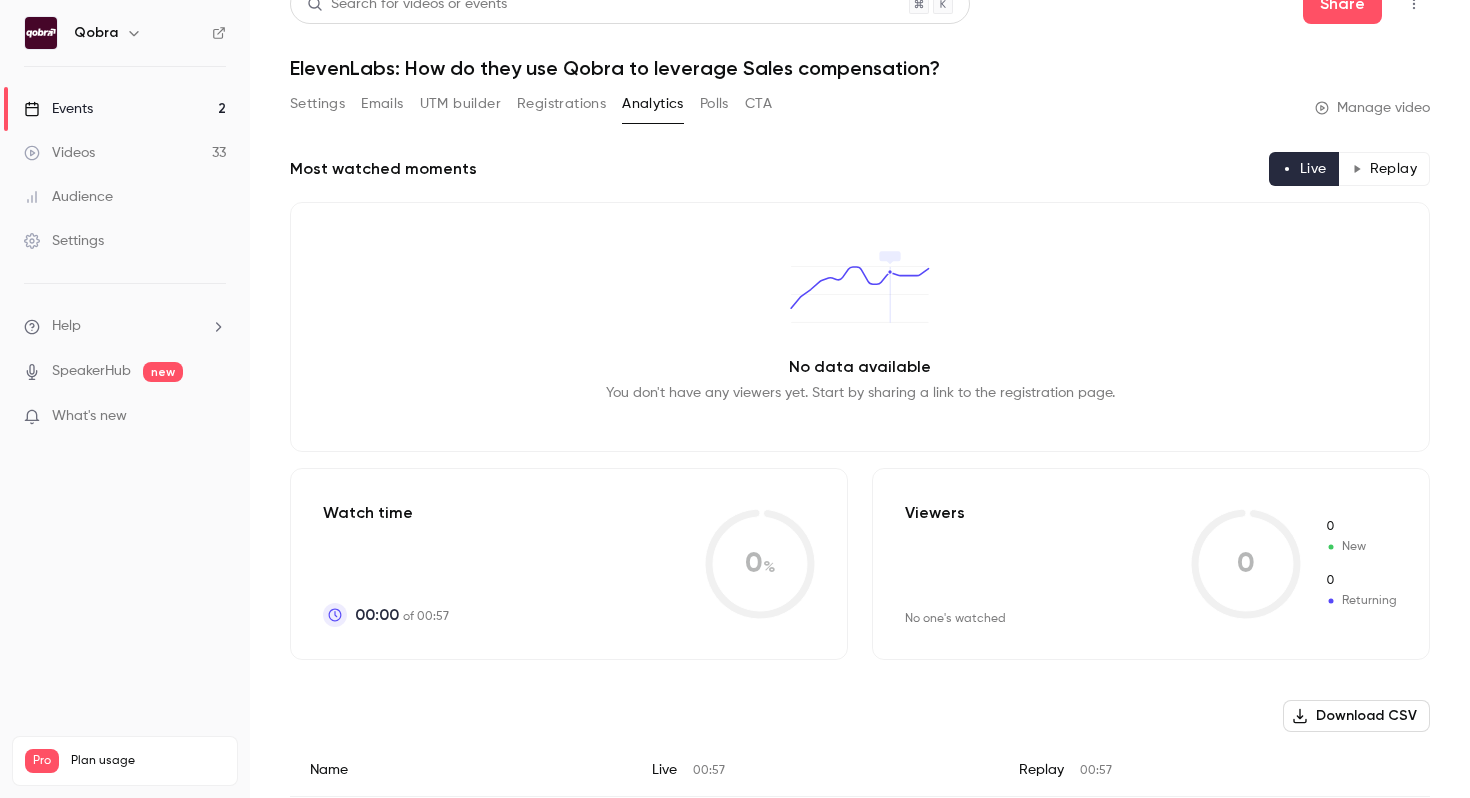 scroll, scrollTop: 0, scrollLeft: 0, axis: both 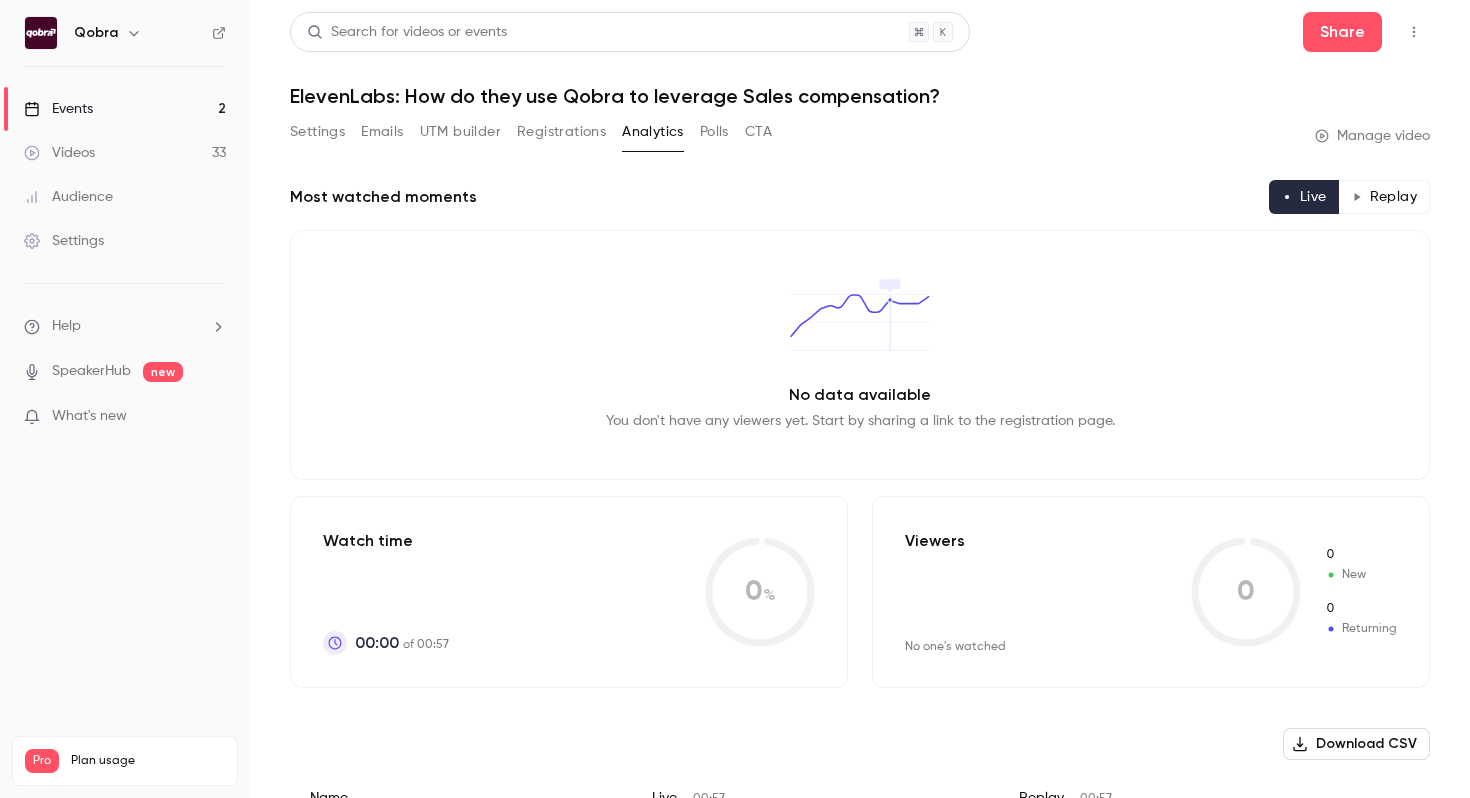 click on "Polls" at bounding box center [714, 132] 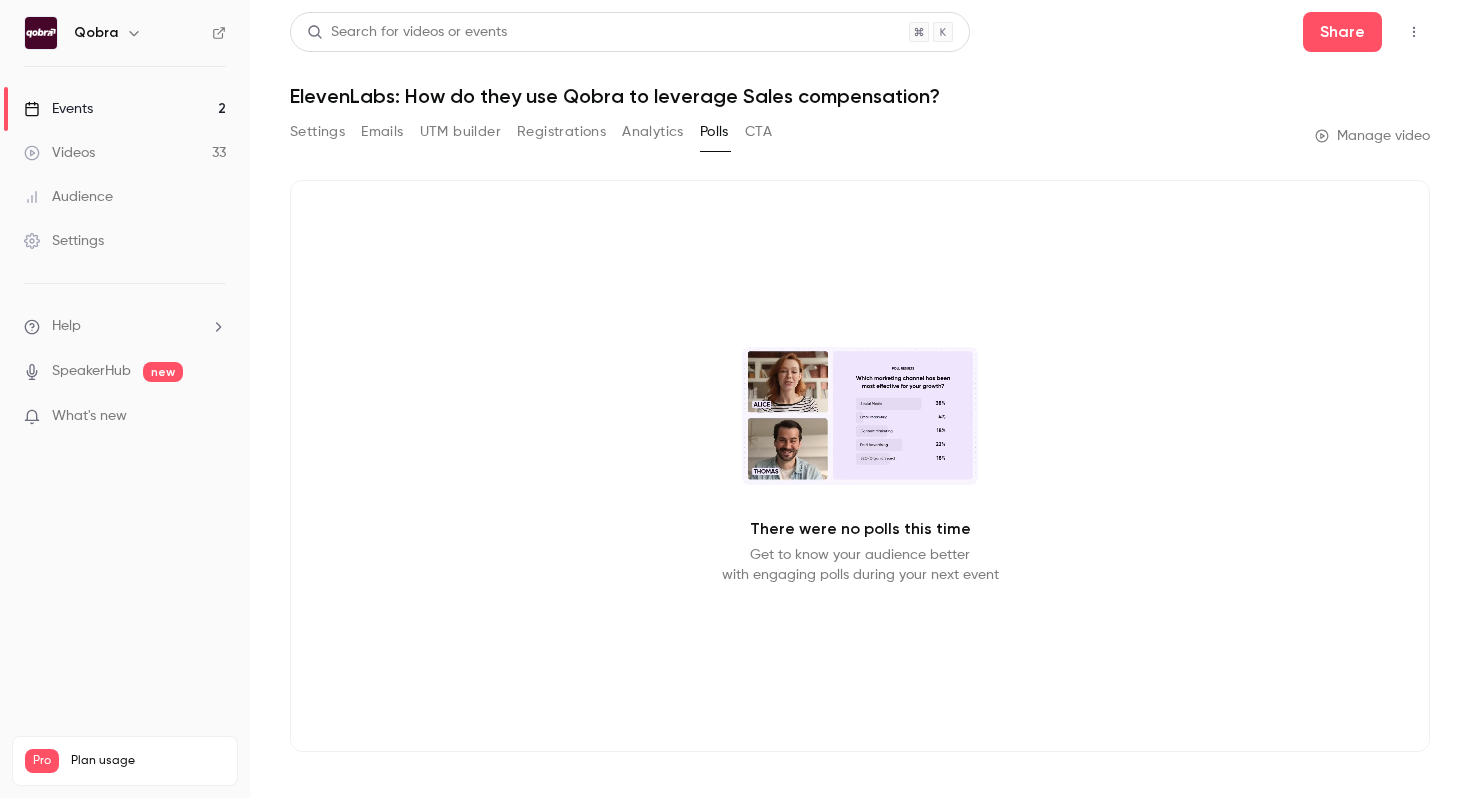 click on "CTA" at bounding box center [758, 132] 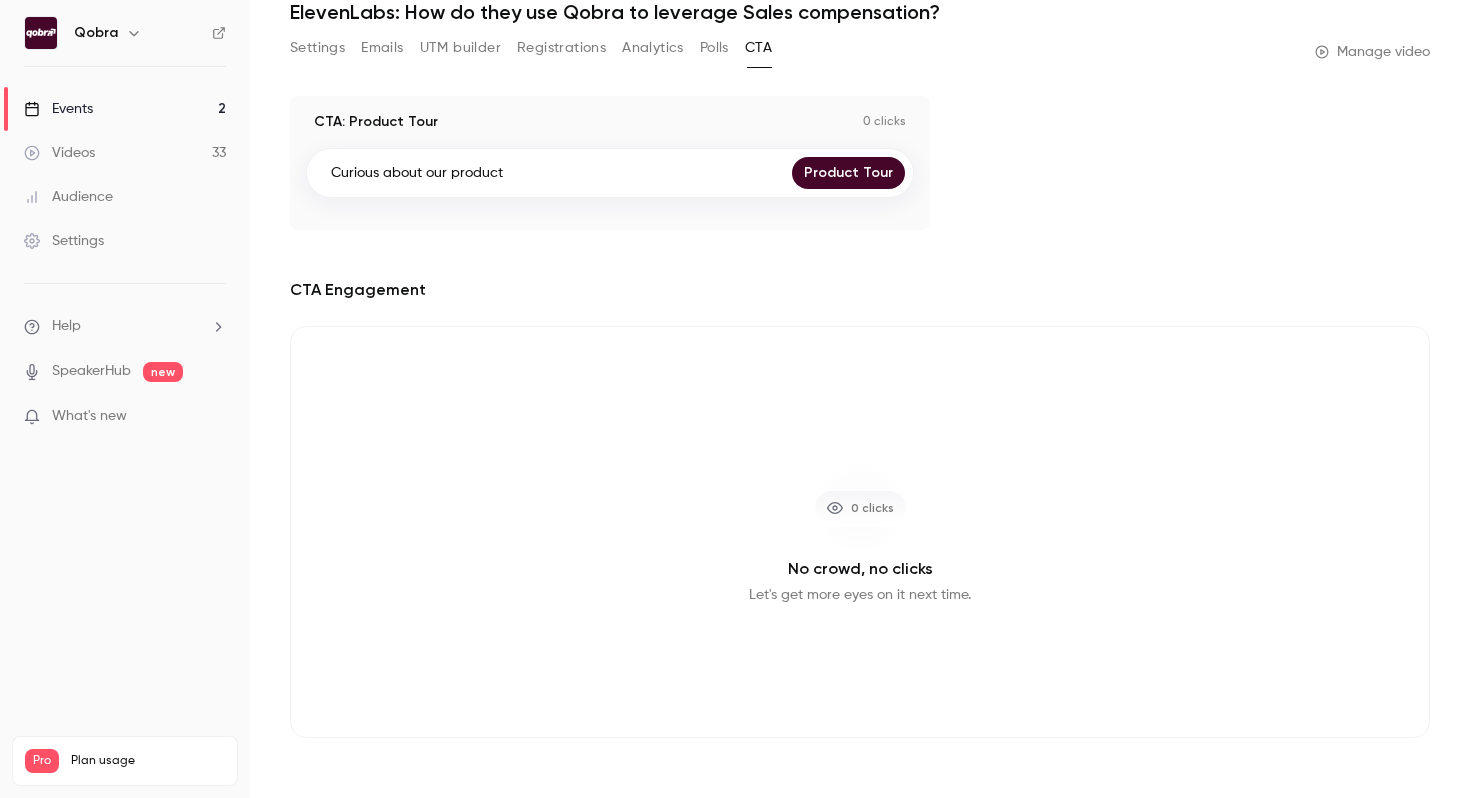 scroll, scrollTop: 0, scrollLeft: 0, axis: both 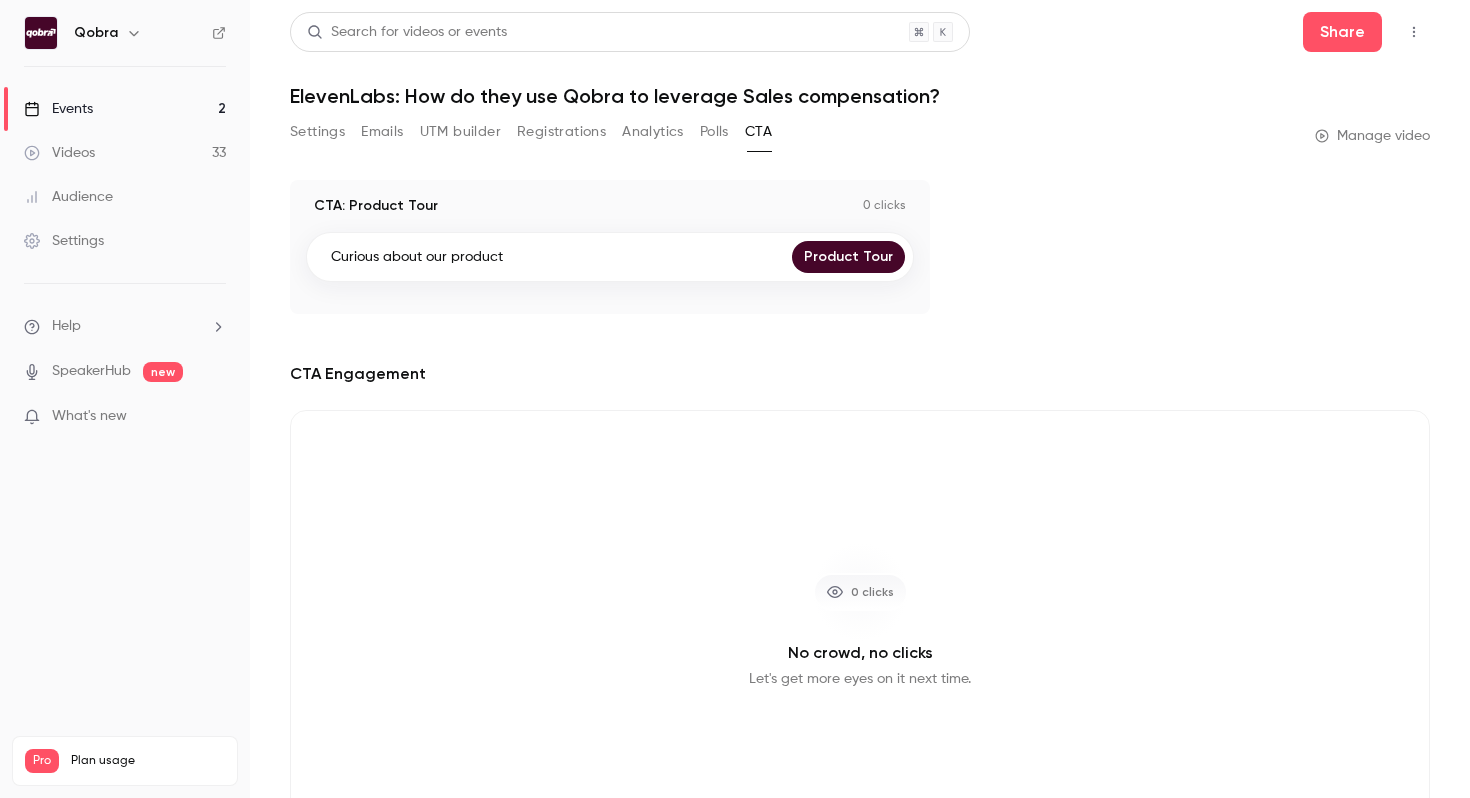 click on "Analytics" at bounding box center (653, 132) 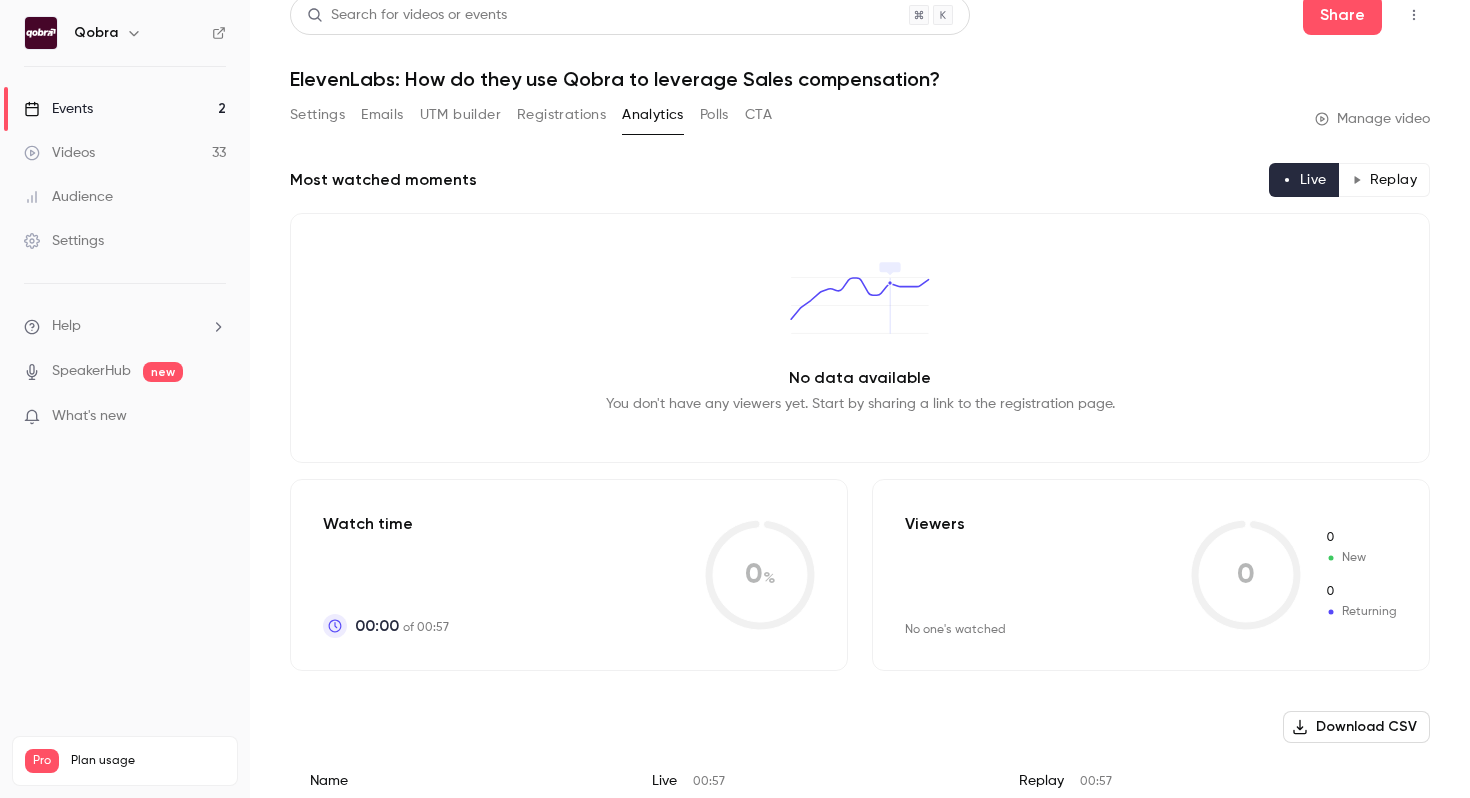 scroll, scrollTop: 0, scrollLeft: 0, axis: both 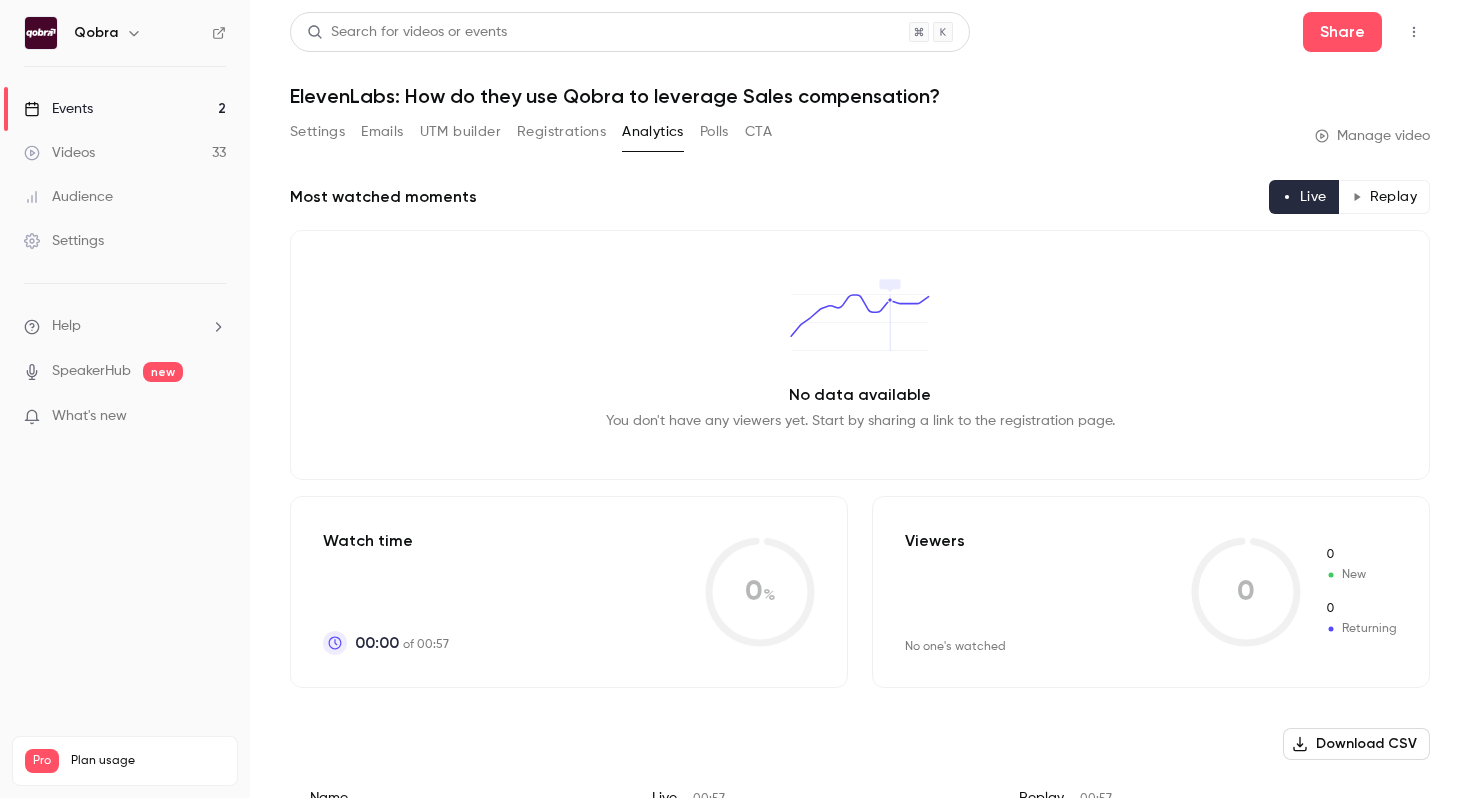 click on "Settings" at bounding box center (317, 132) 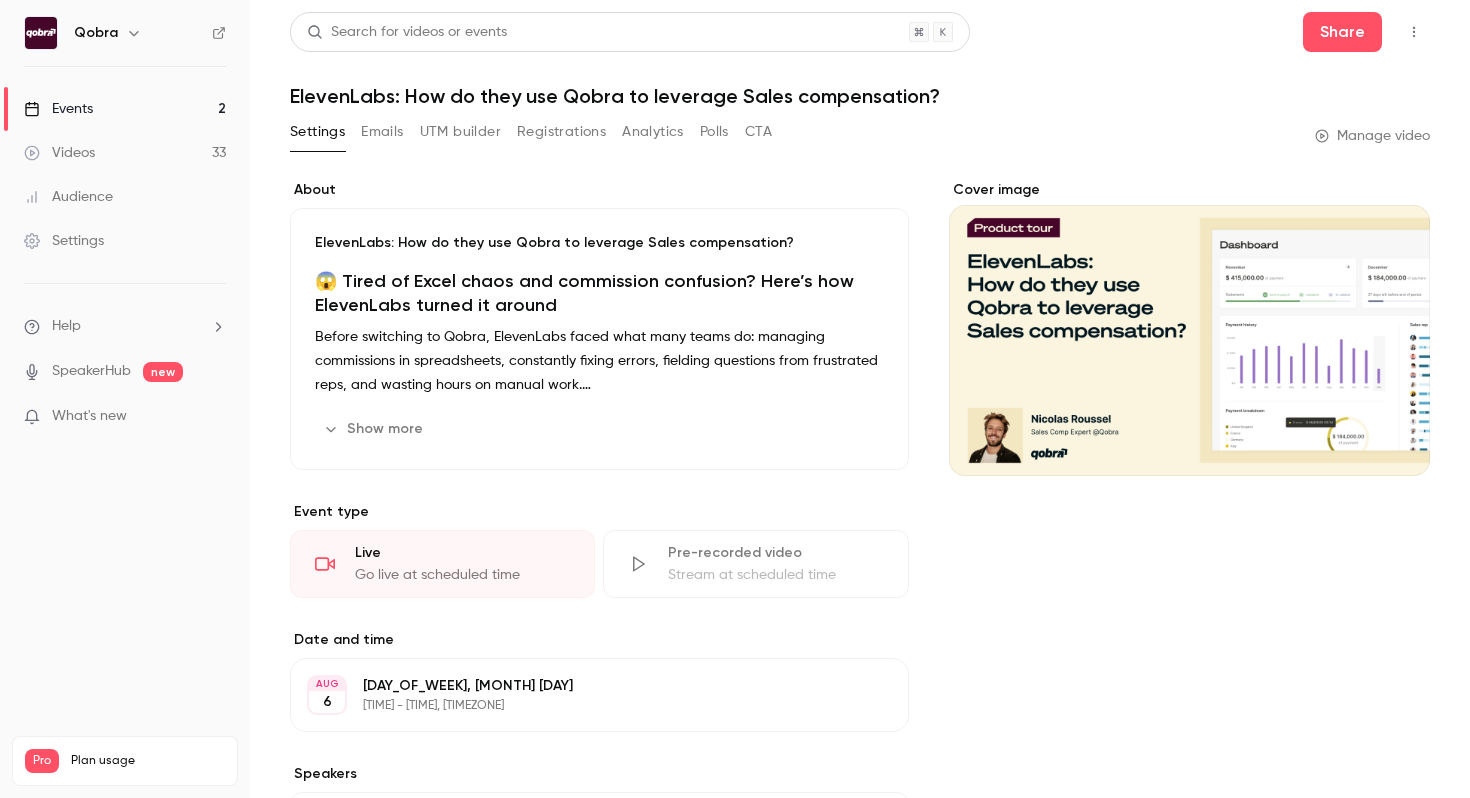 click on "Events 2" at bounding box center [125, 109] 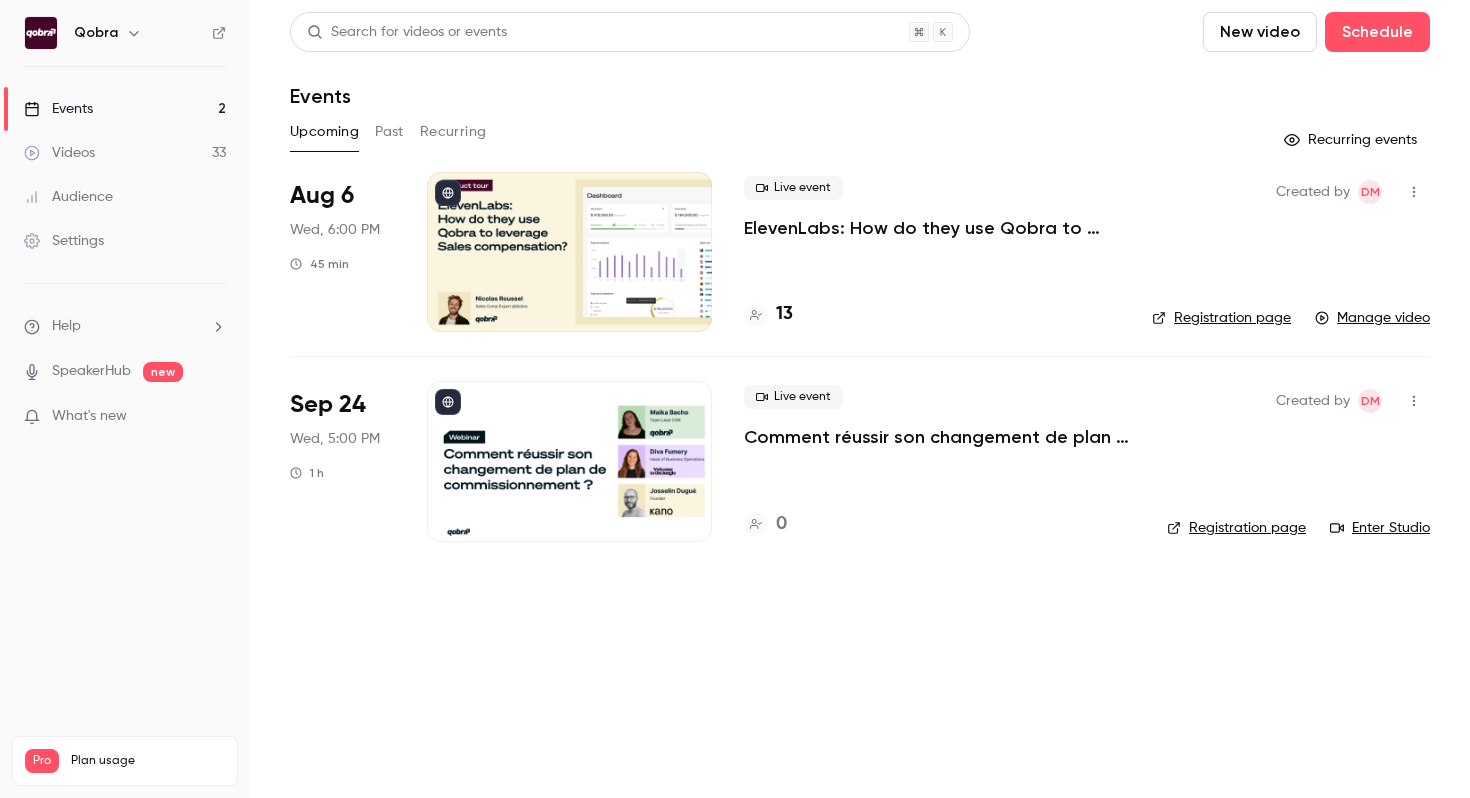 click on "Live event" at bounding box center (793, 188) 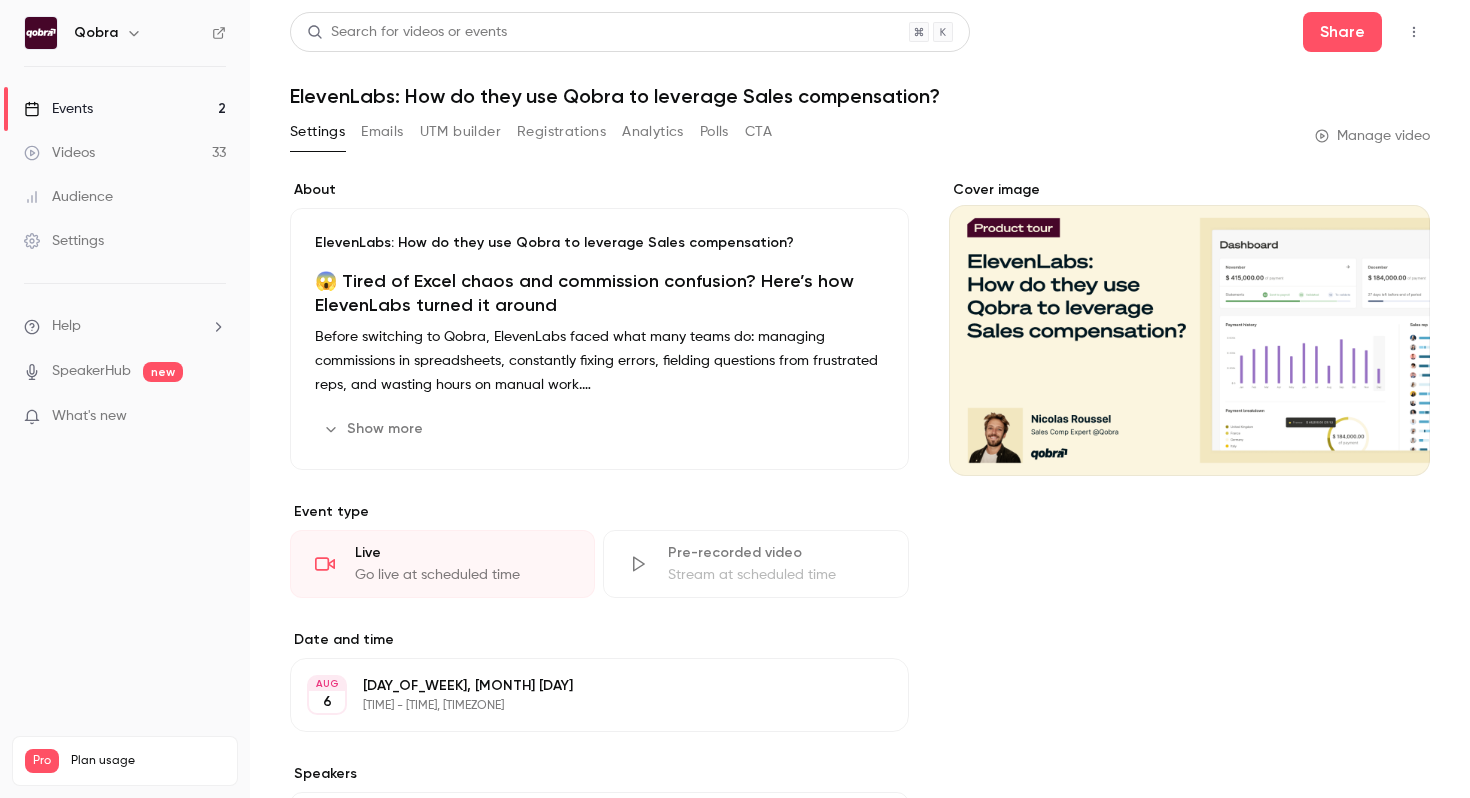 scroll, scrollTop: 12, scrollLeft: 0, axis: vertical 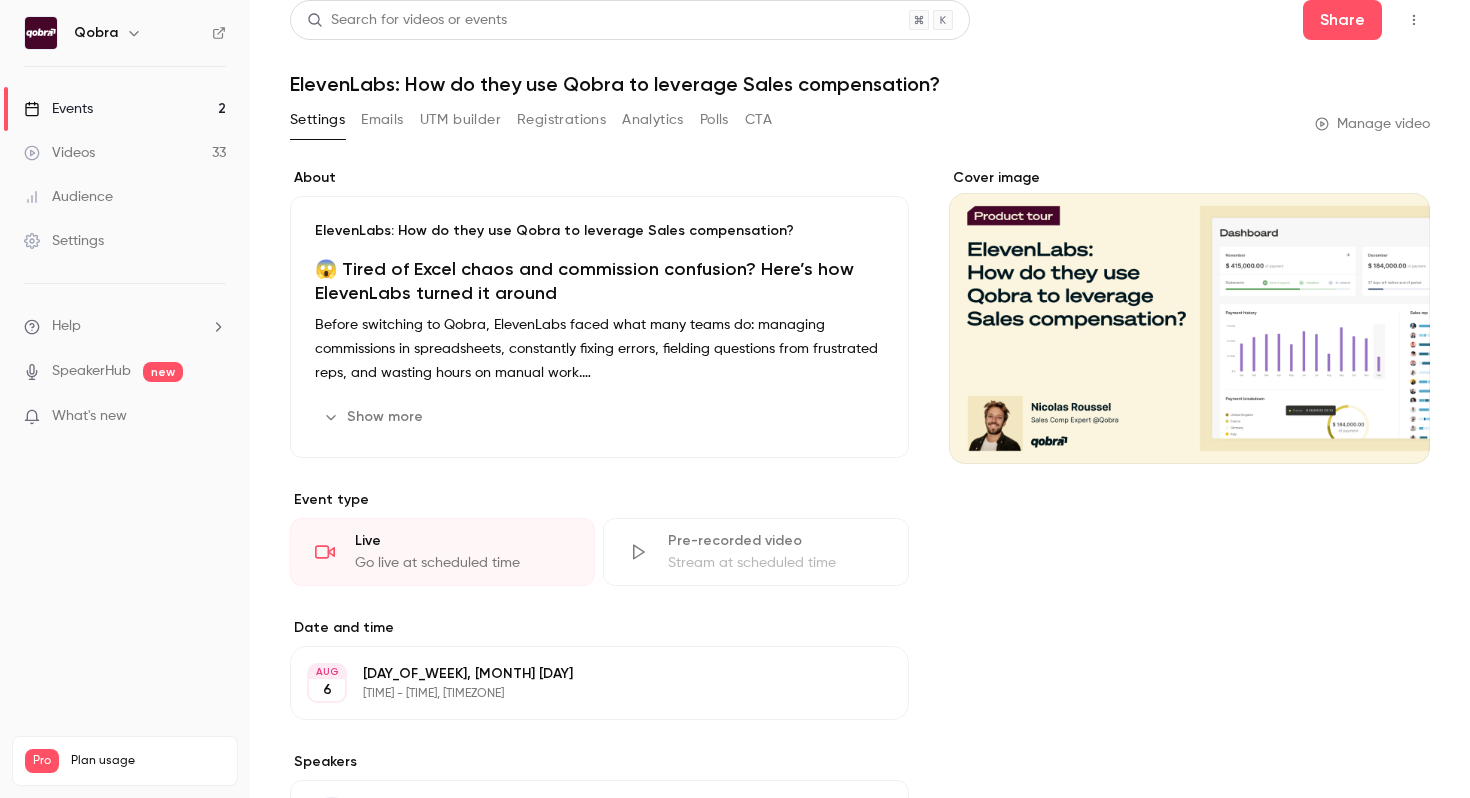 click on "Manage video" at bounding box center [1372, 124] 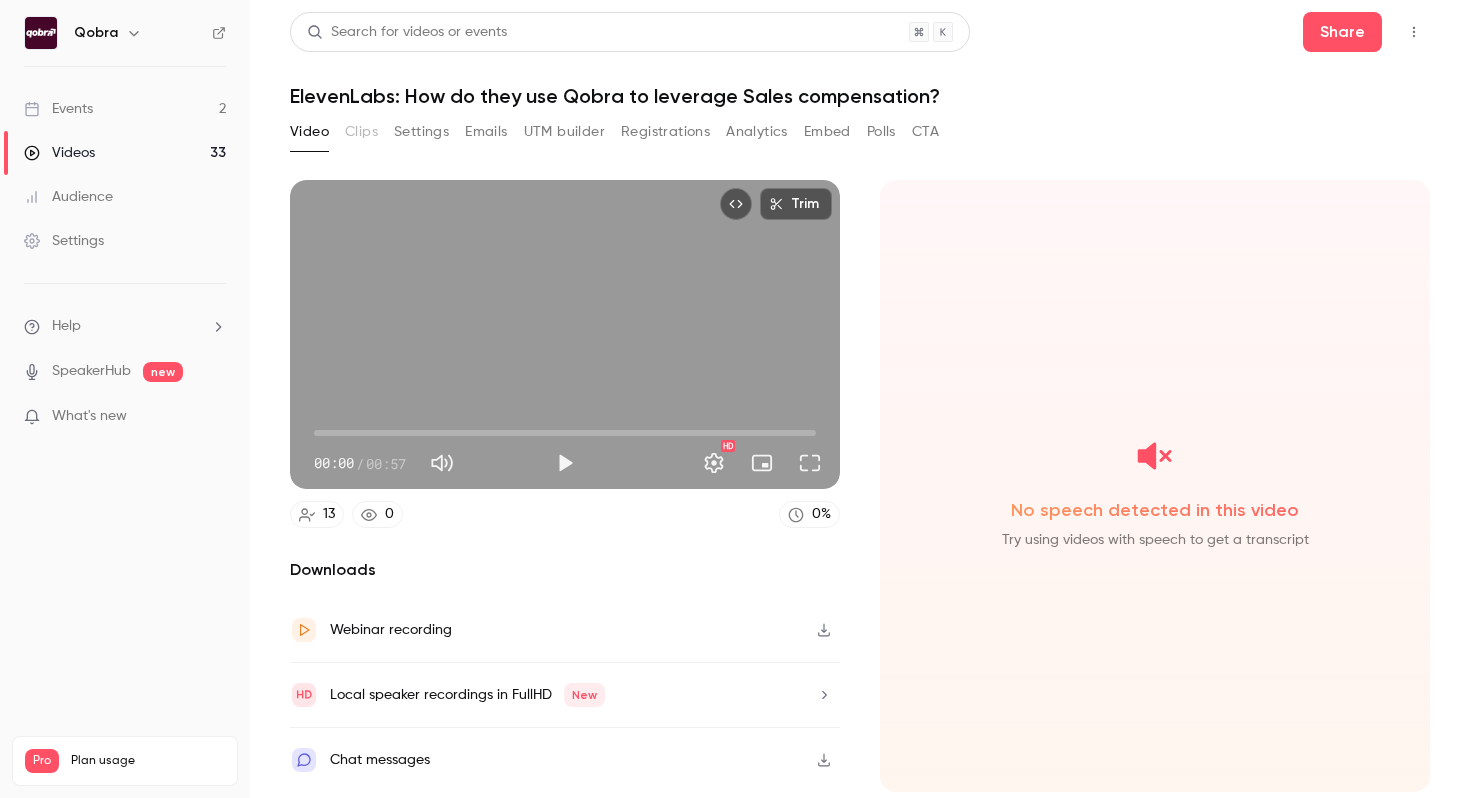 click on "Settings" at bounding box center [421, 132] 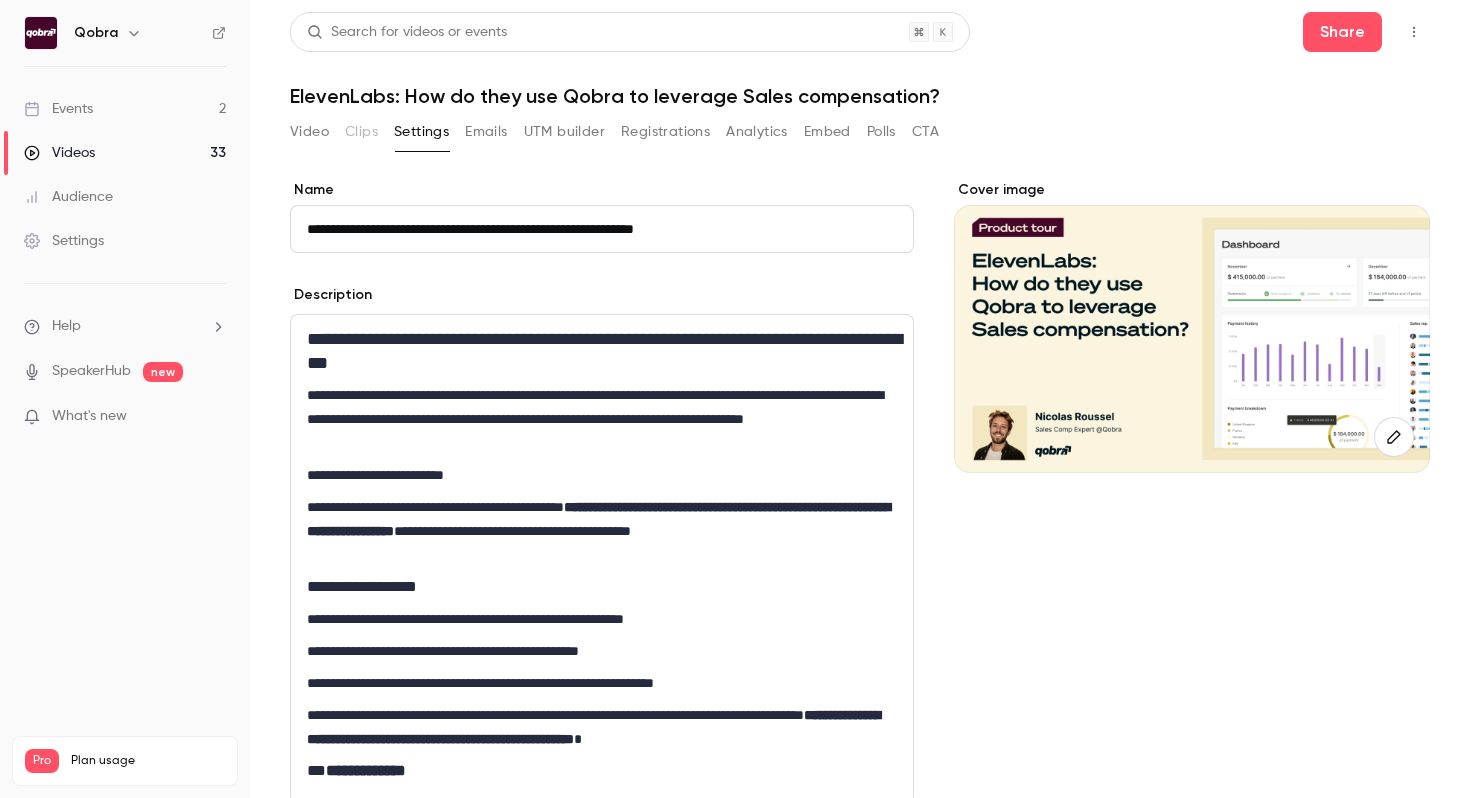 click at bounding box center (1414, 32) 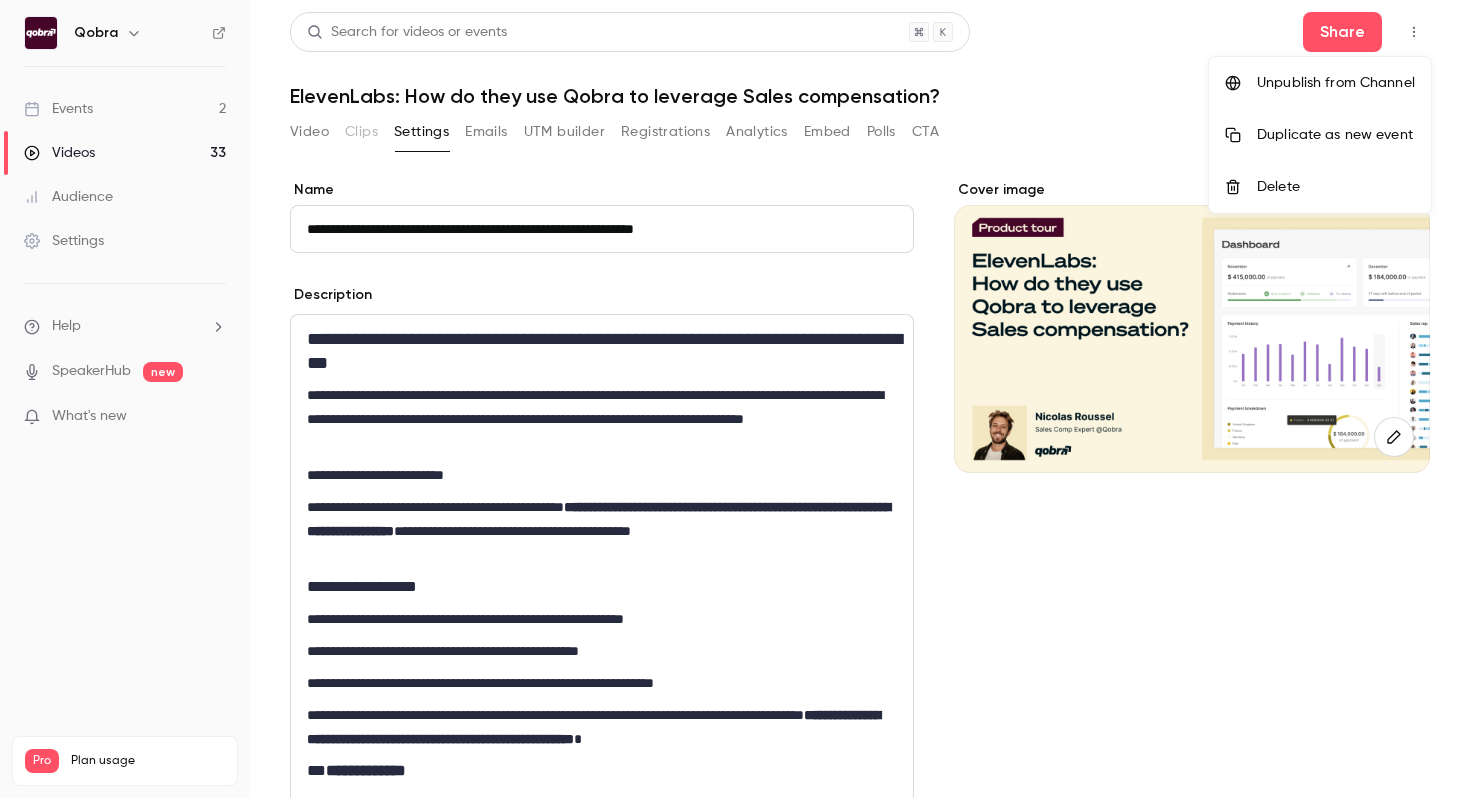 click at bounding box center (735, 399) 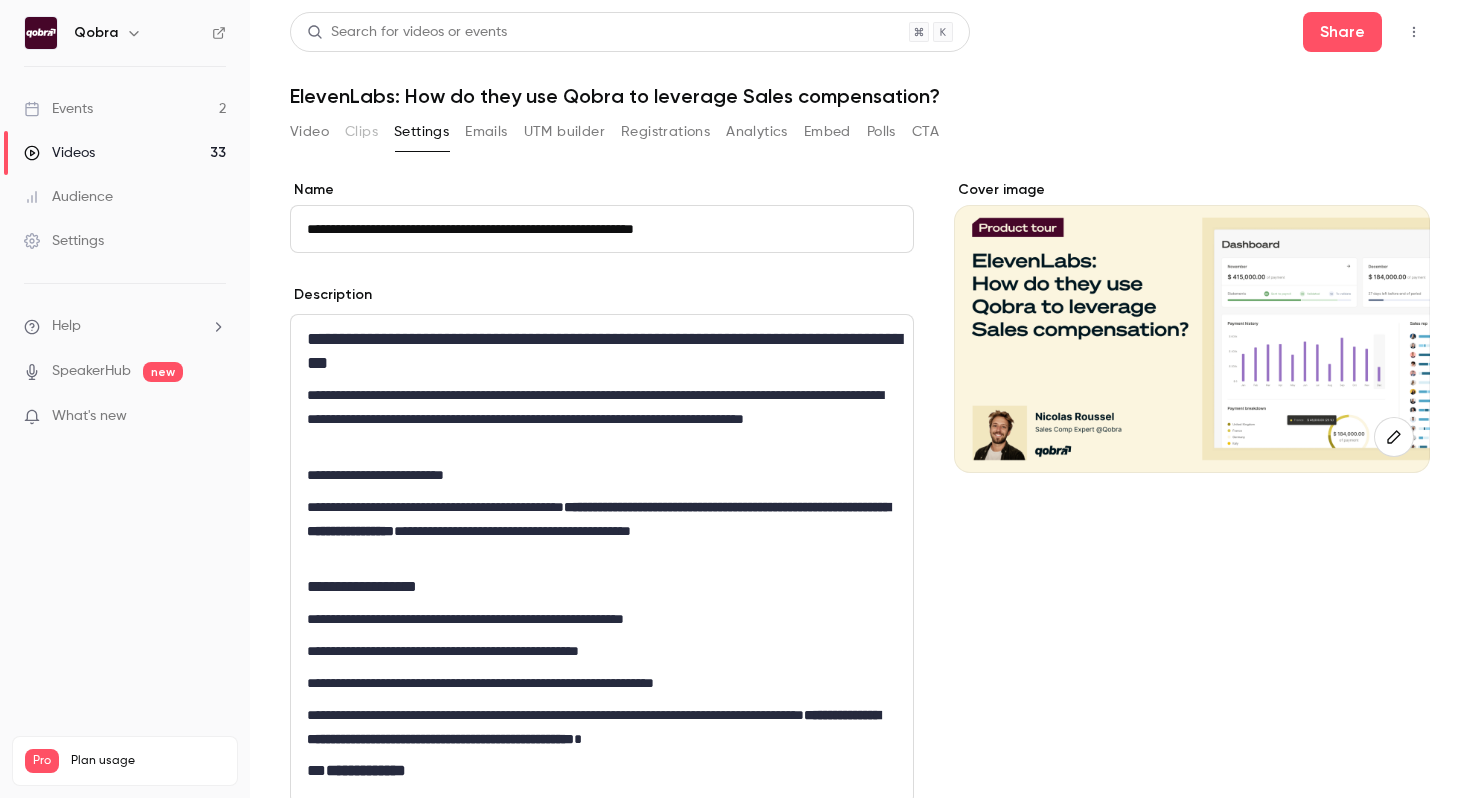 click on "CTA" at bounding box center (925, 132) 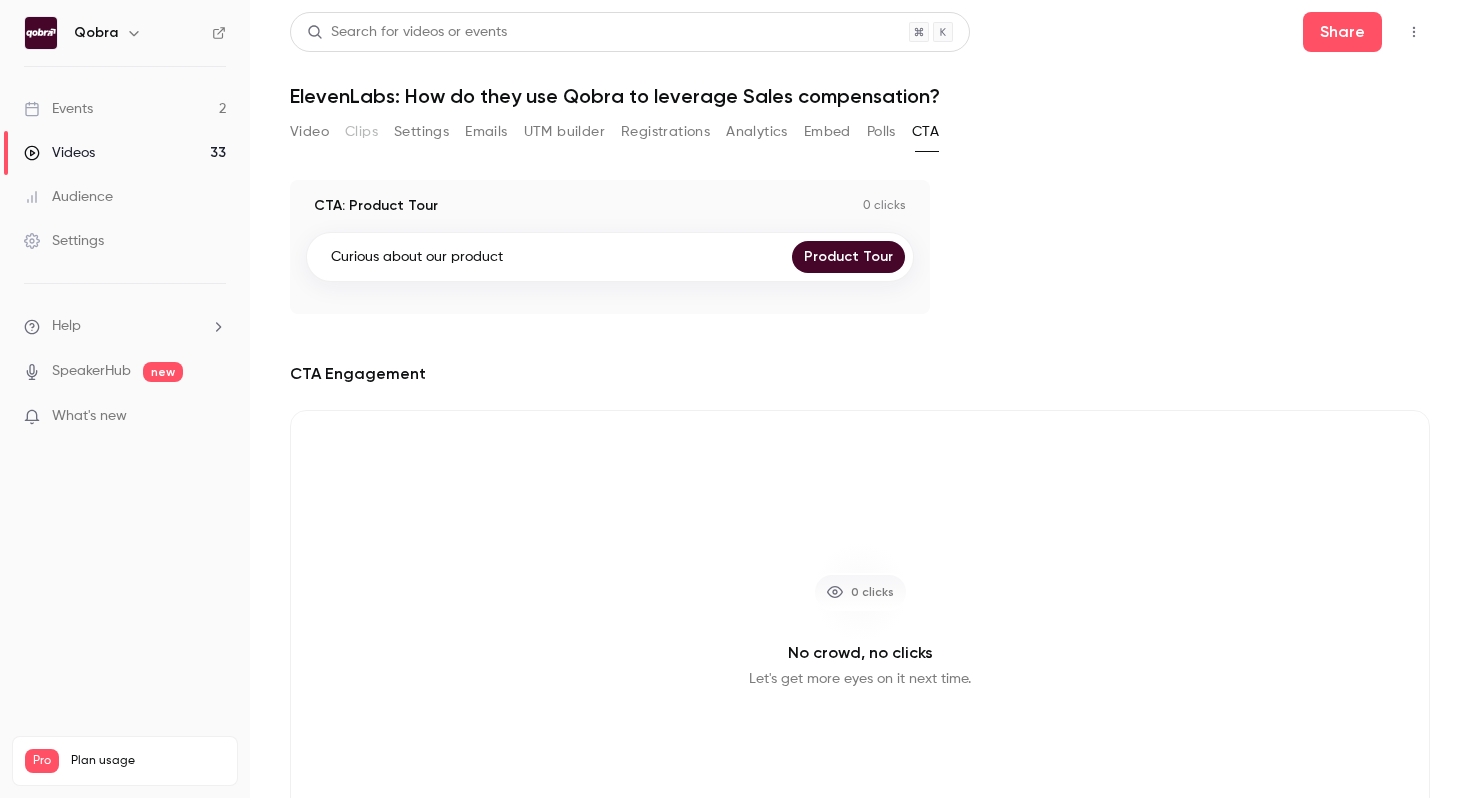 click on "Polls" at bounding box center [881, 132] 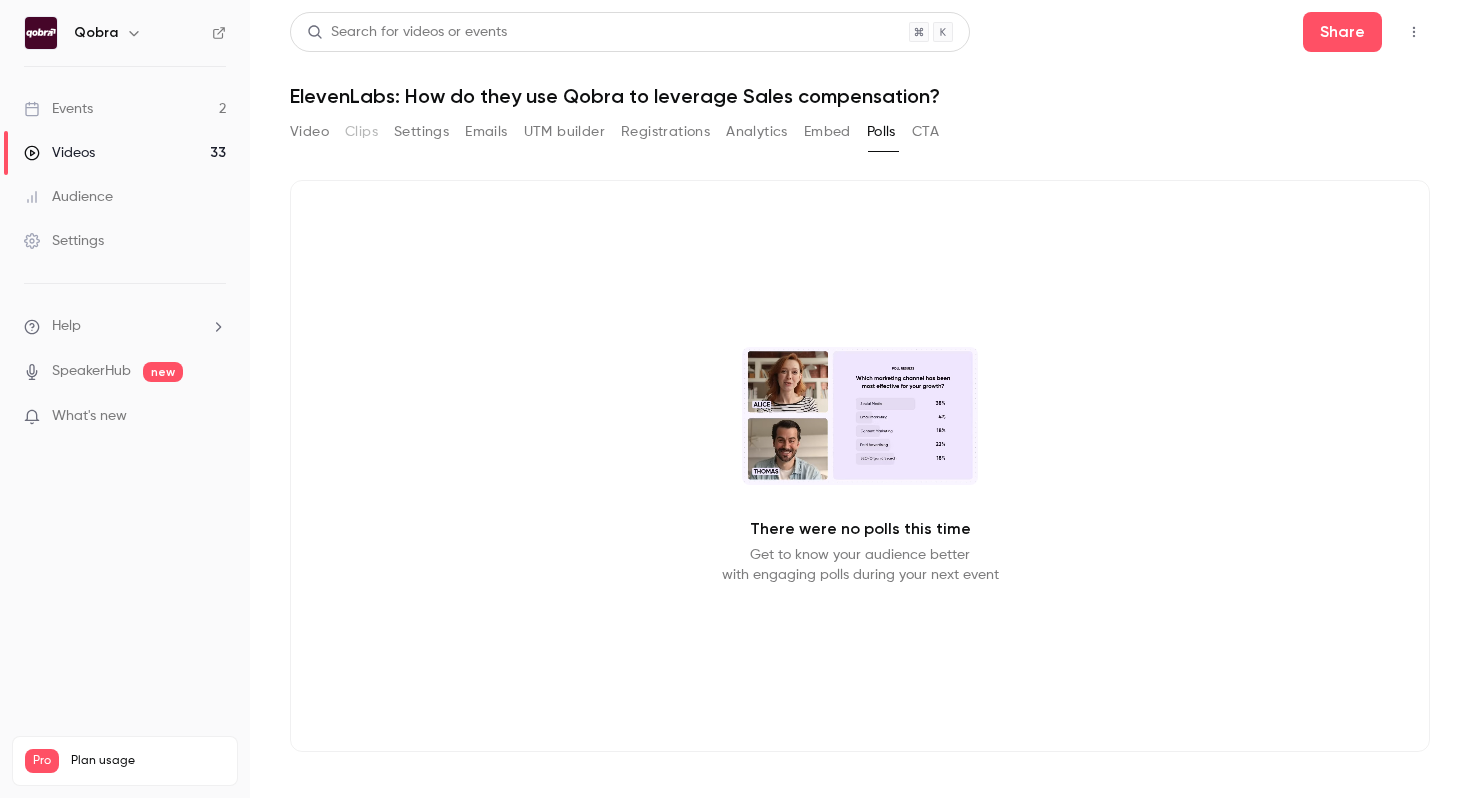 click on "Video Clips Settings Emails UTM builder Registrations Analytics Embed Polls CTA" at bounding box center (614, 132) 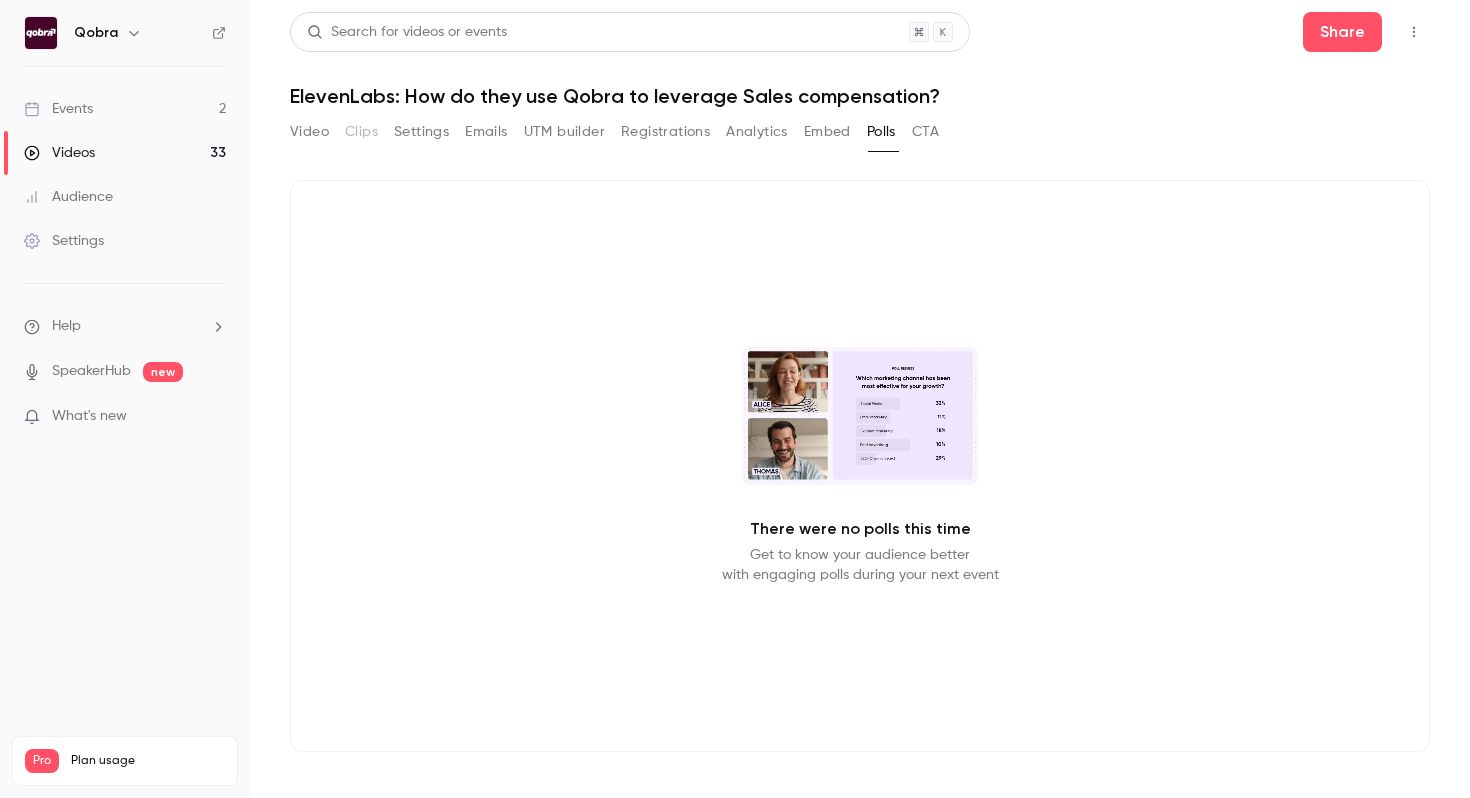 click on "Embed" at bounding box center (827, 132) 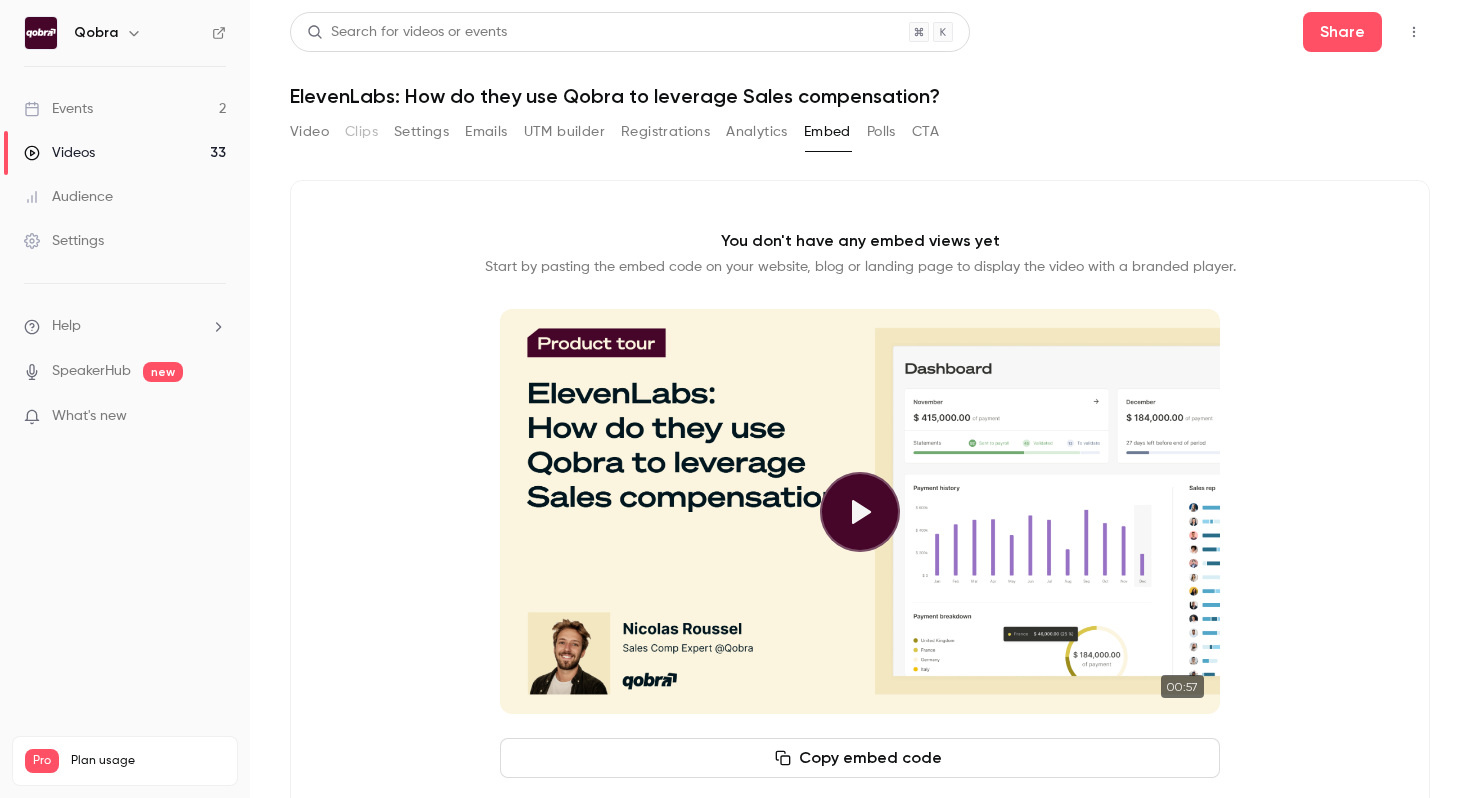 drag, startPoint x: 750, startPoint y: 137, endPoint x: 852, endPoint y: 244, distance: 147.8276 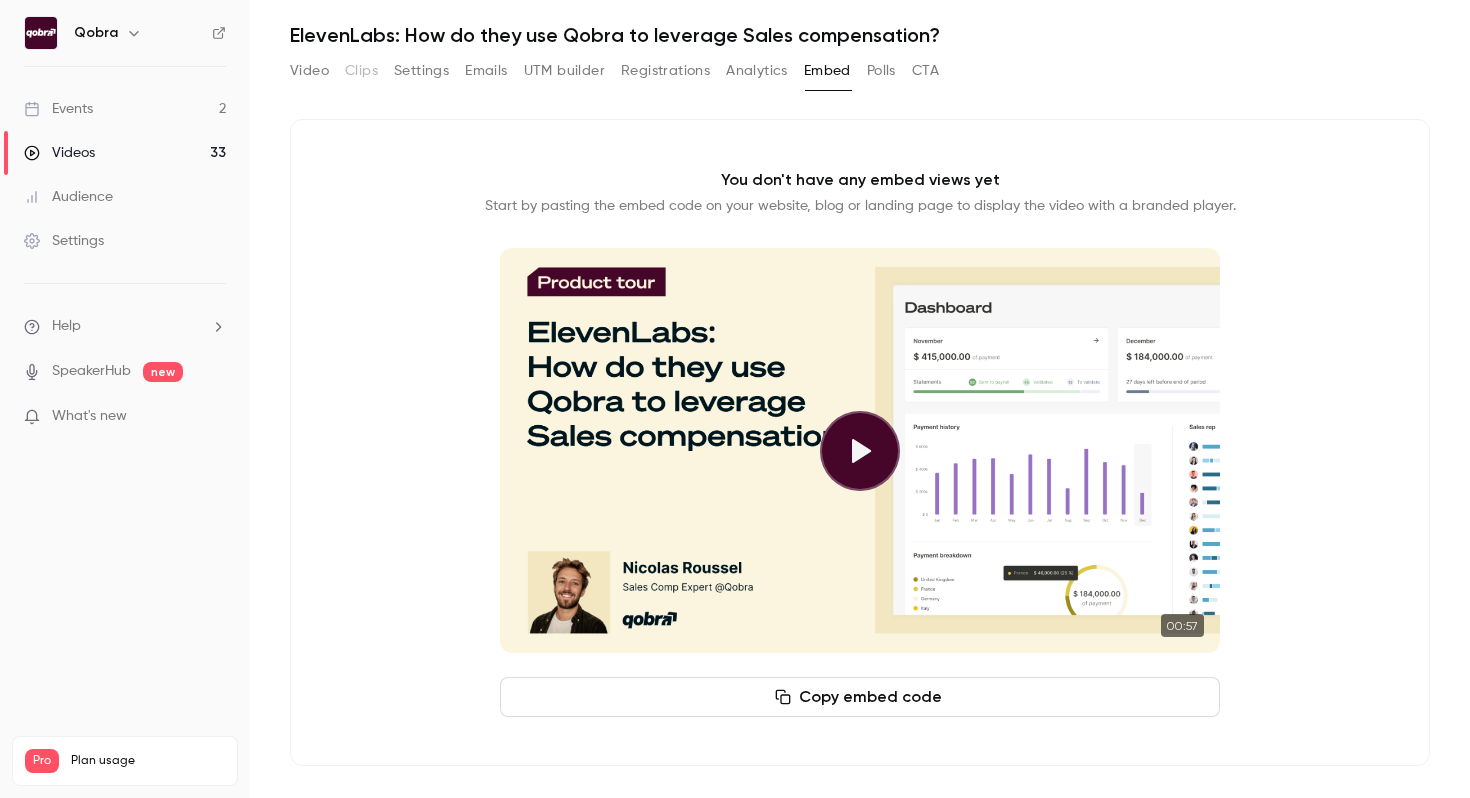 scroll, scrollTop: 0, scrollLeft: 0, axis: both 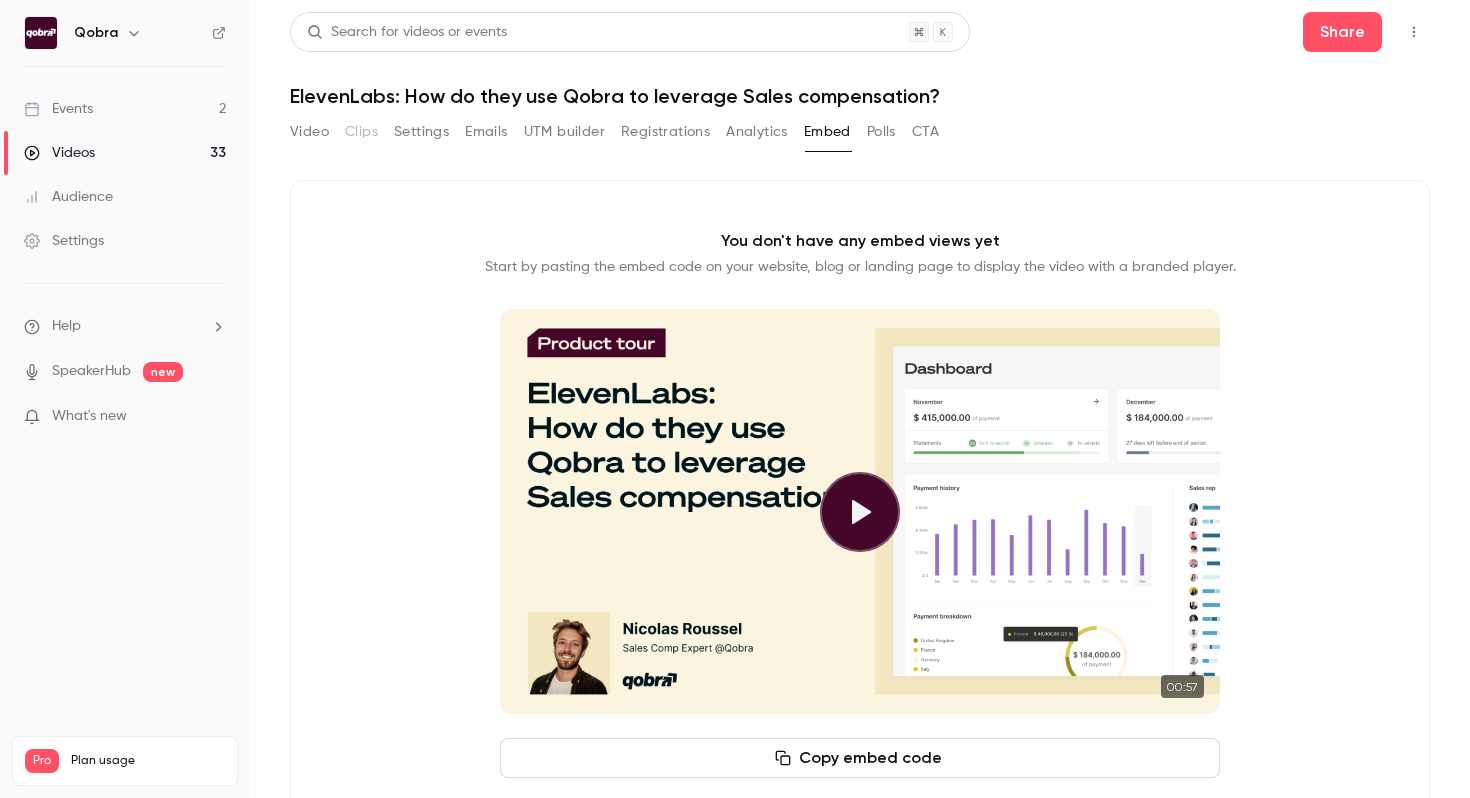 click on "Analytics" at bounding box center (757, 132) 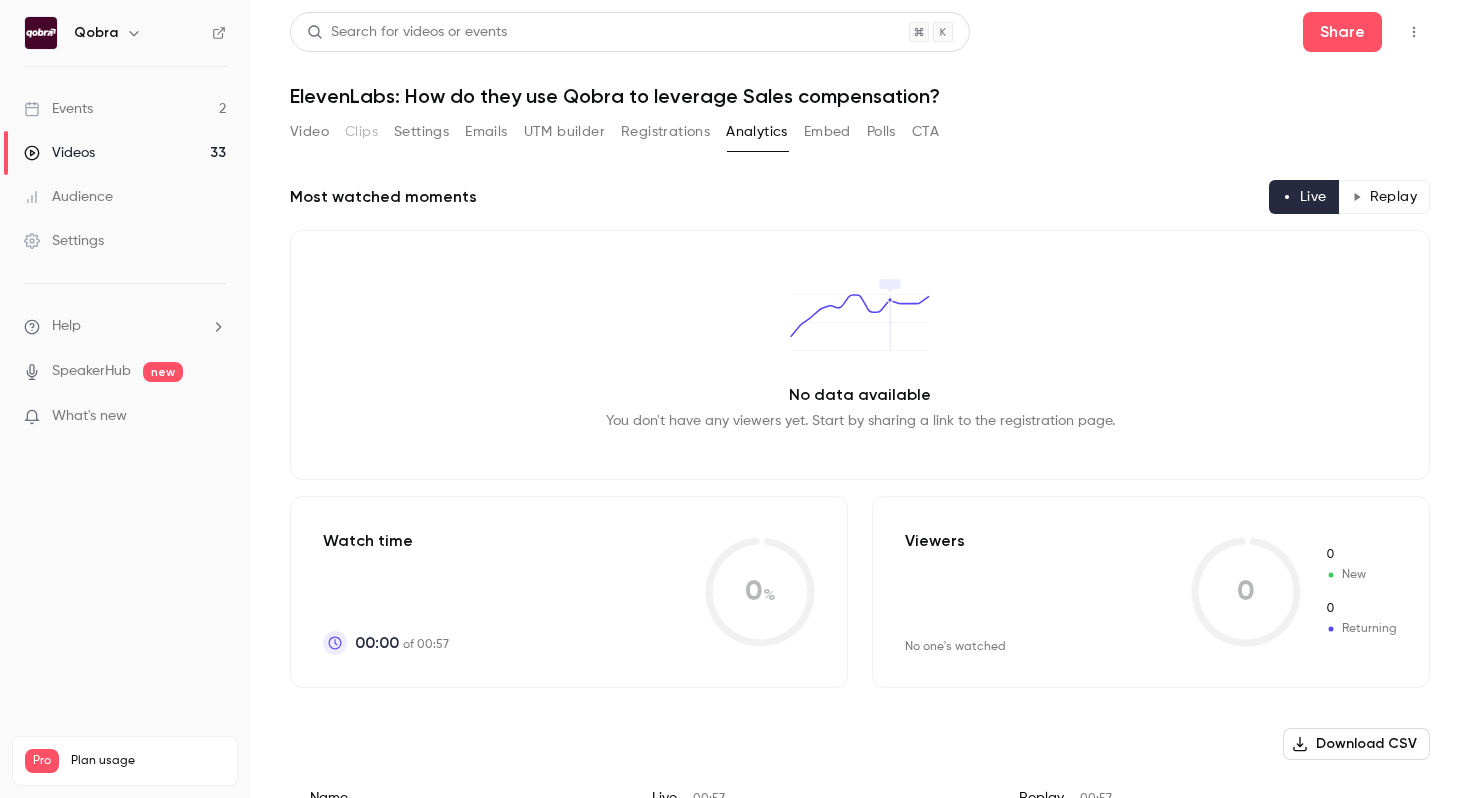 click on "Registrations" at bounding box center [665, 132] 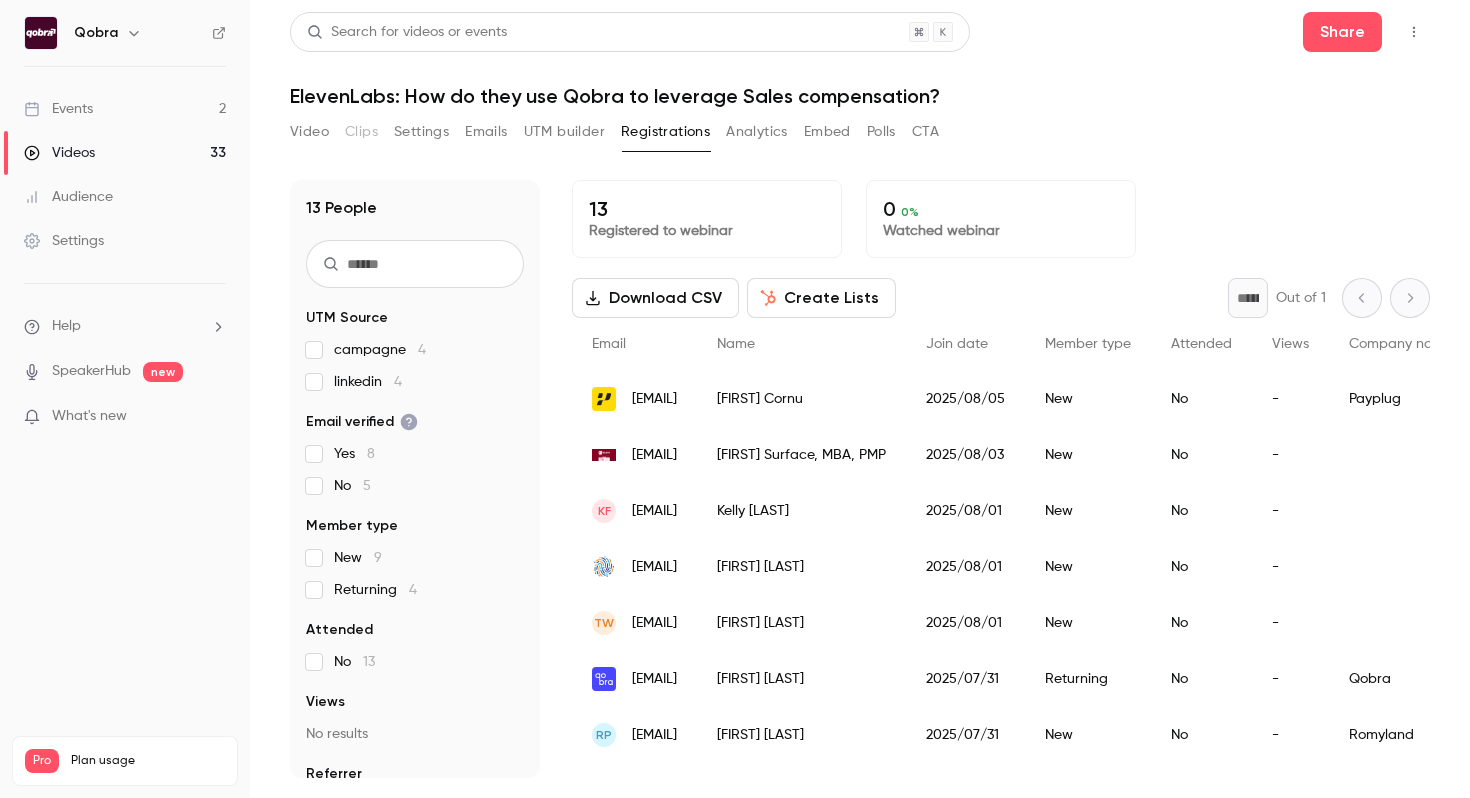 click on "UTM builder" at bounding box center (564, 132) 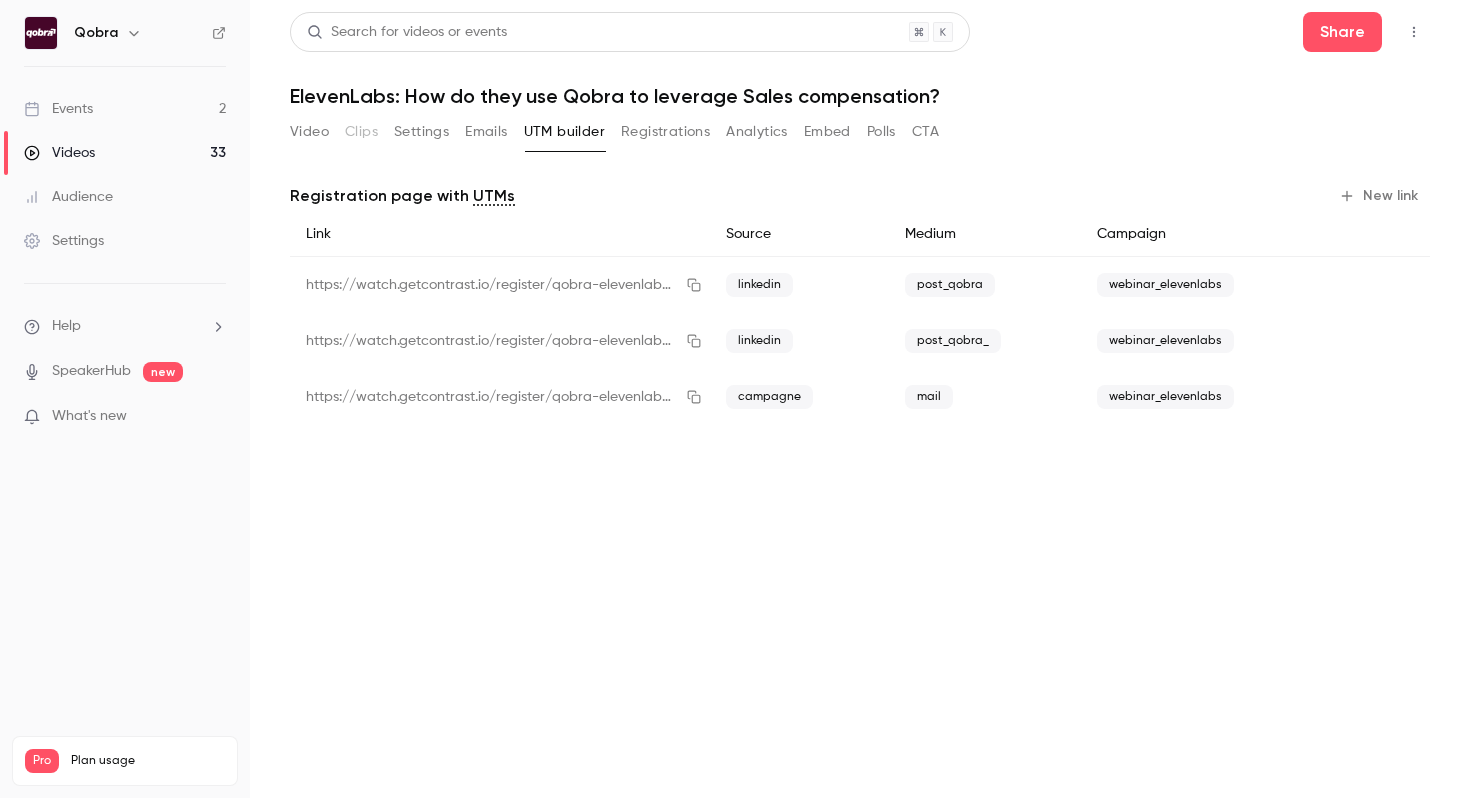 click on "Video Clips Settings Emails UTM builder Registrations Analytics Embed Polls CTA" at bounding box center (614, 132) 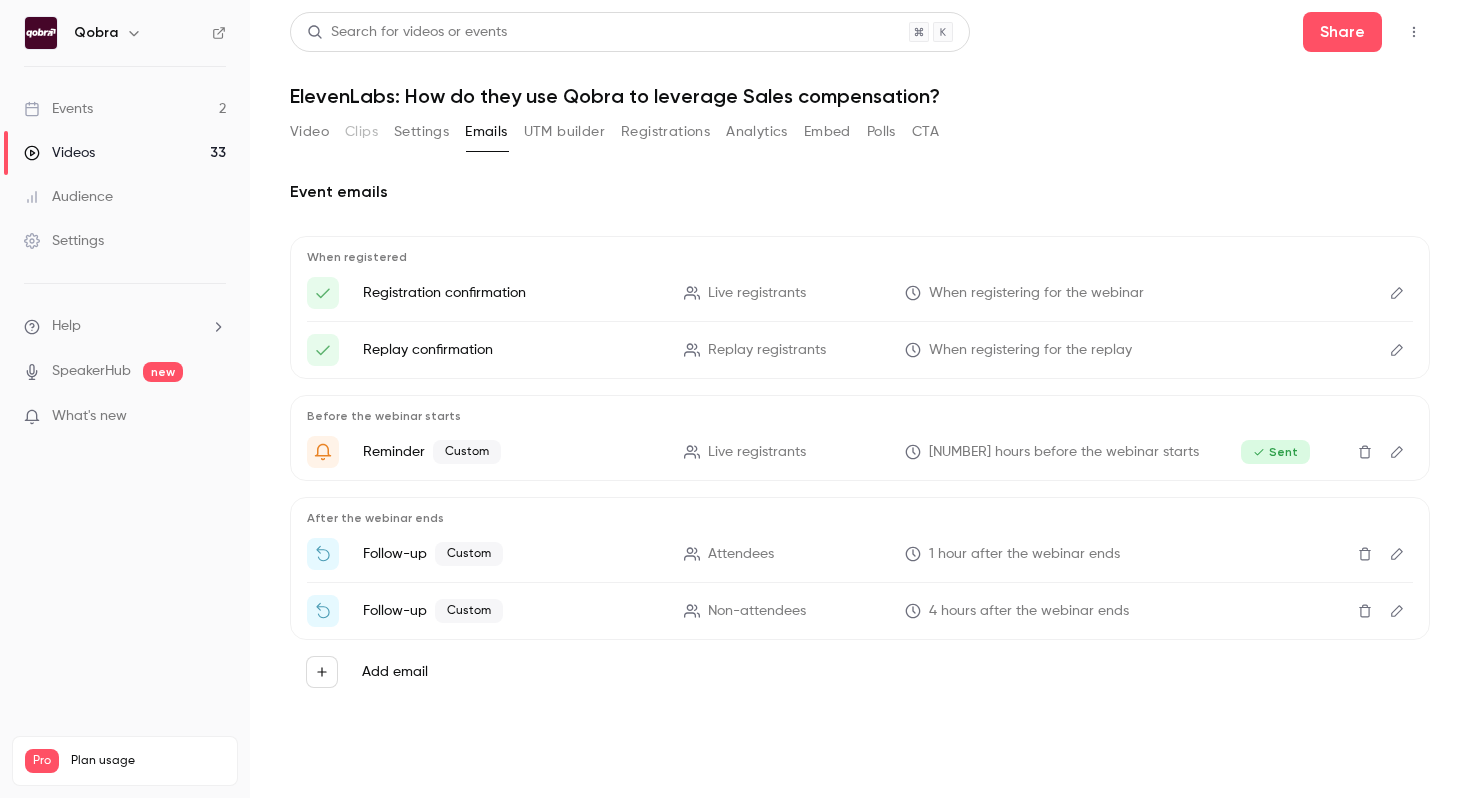 click on "Settings" at bounding box center [421, 132] 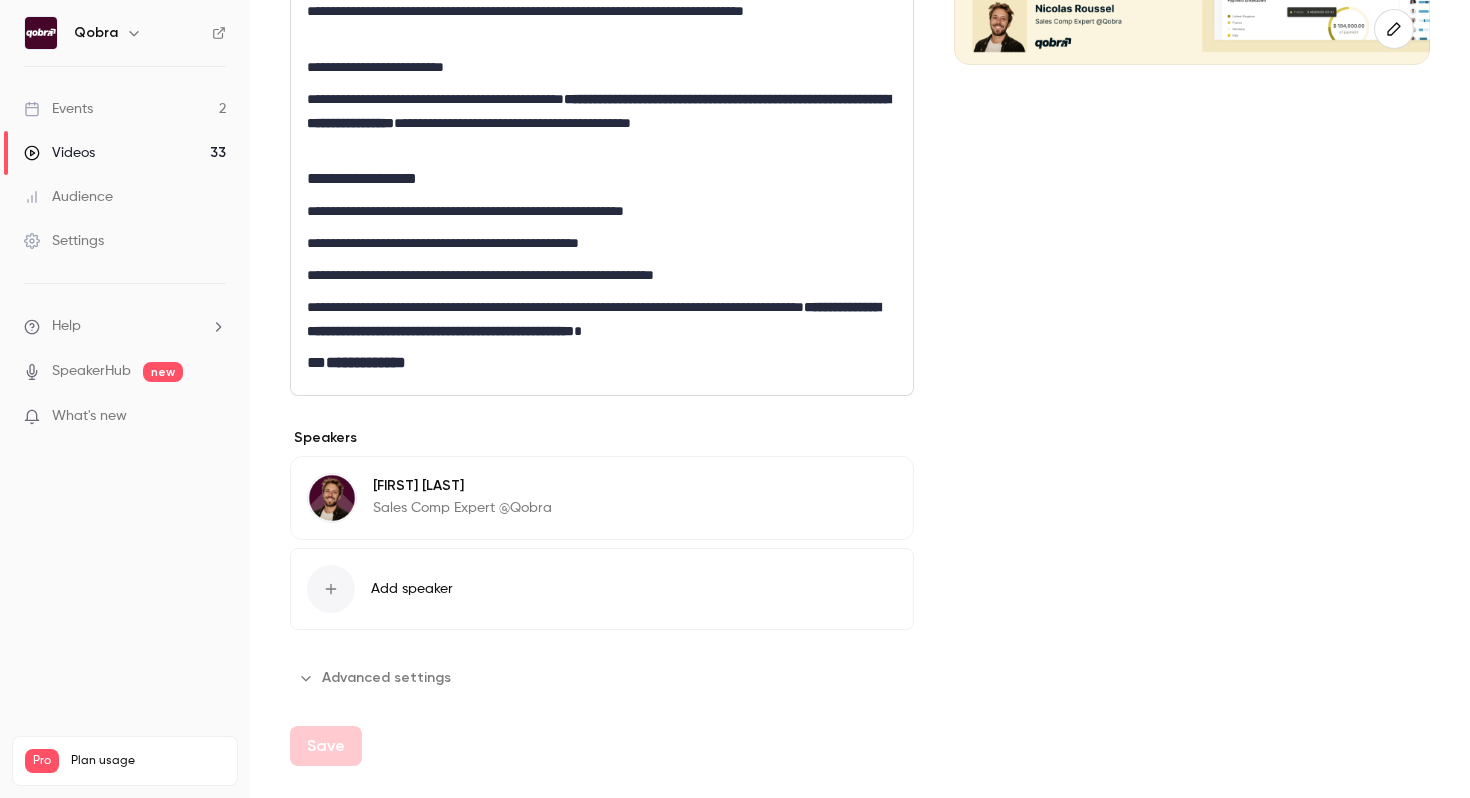 scroll, scrollTop: 0, scrollLeft: 0, axis: both 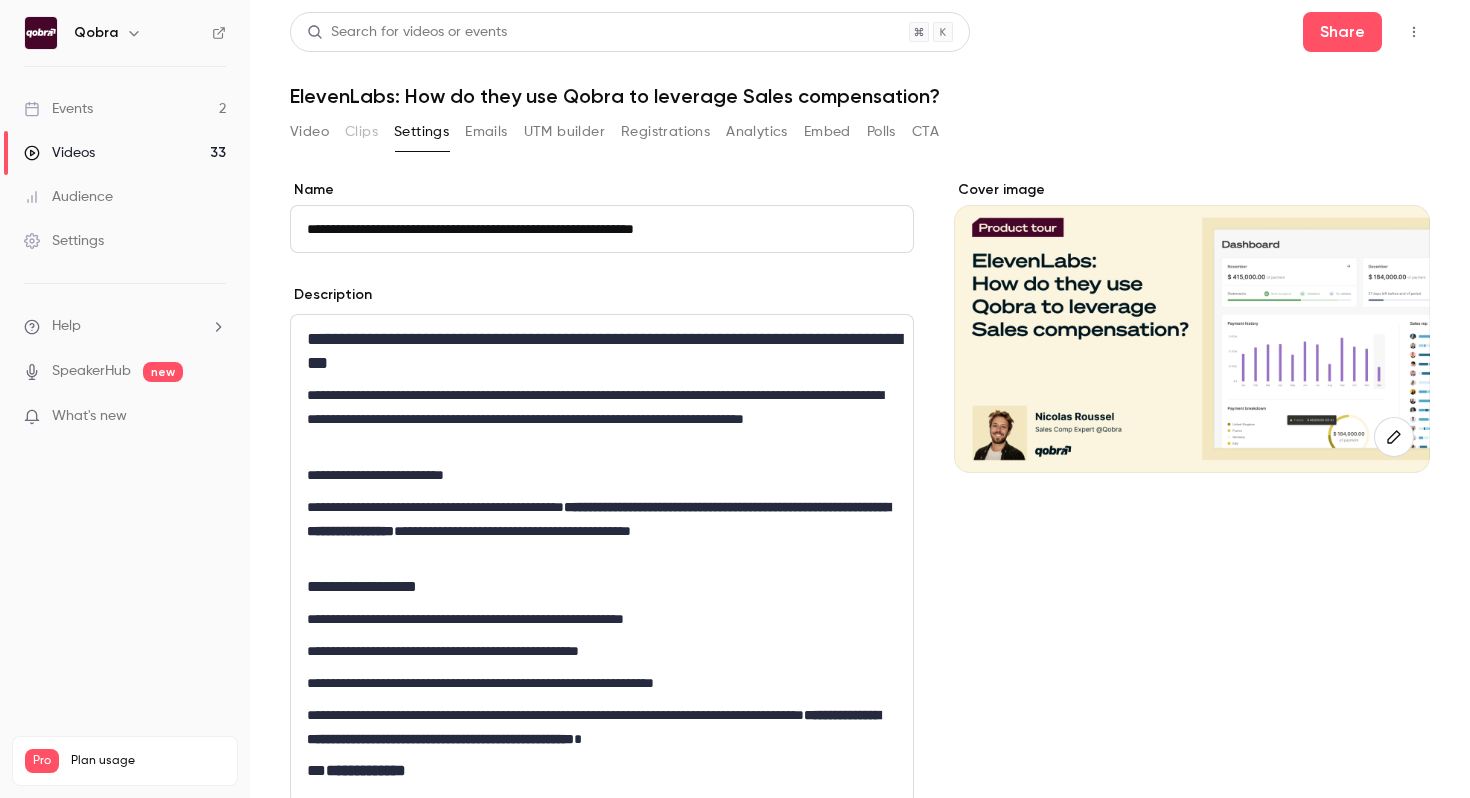click on "**********" at bounding box center [860, 399] 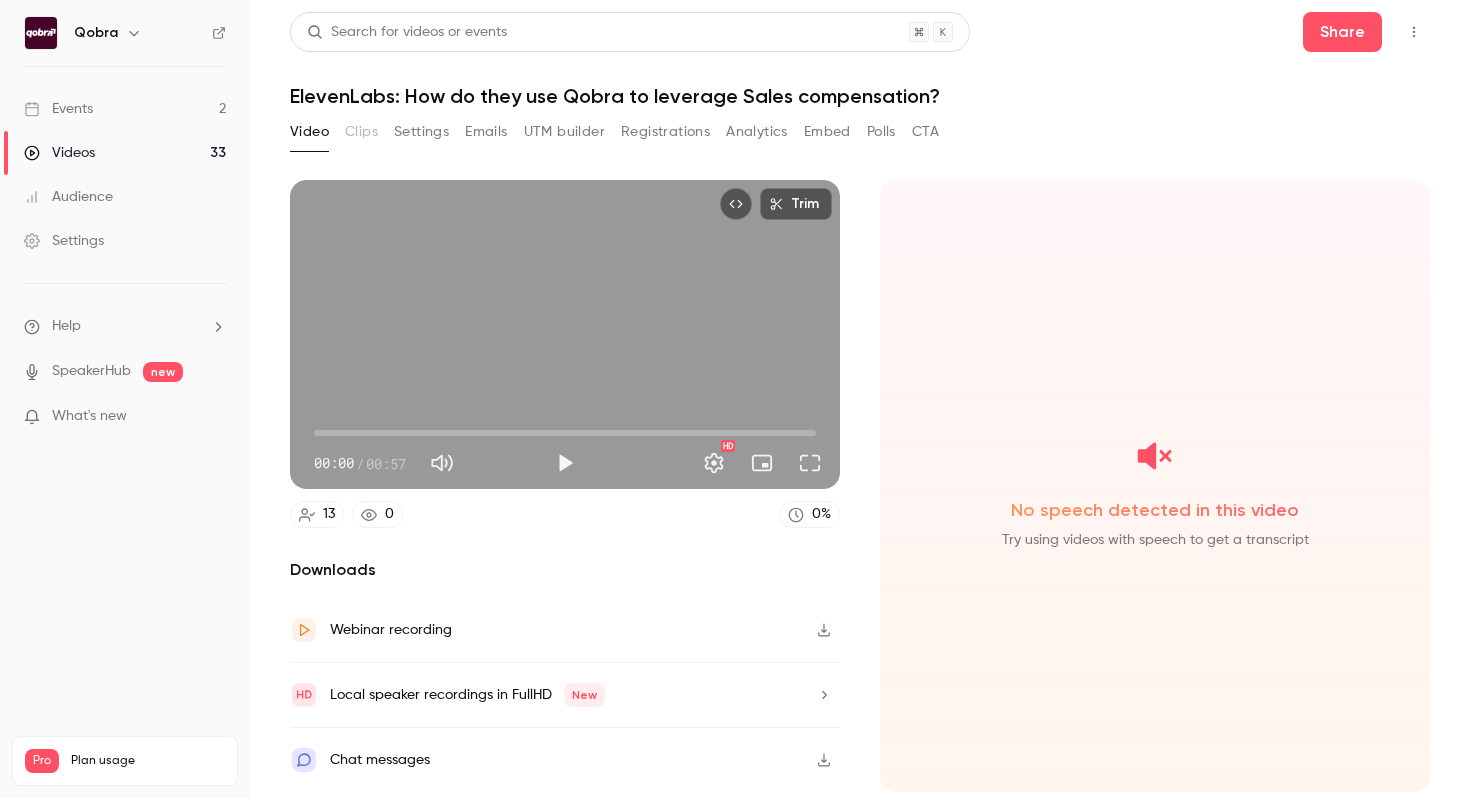 click on "No speech detected in this video Try using videos with speech to get a transcript" at bounding box center (1155, 486) 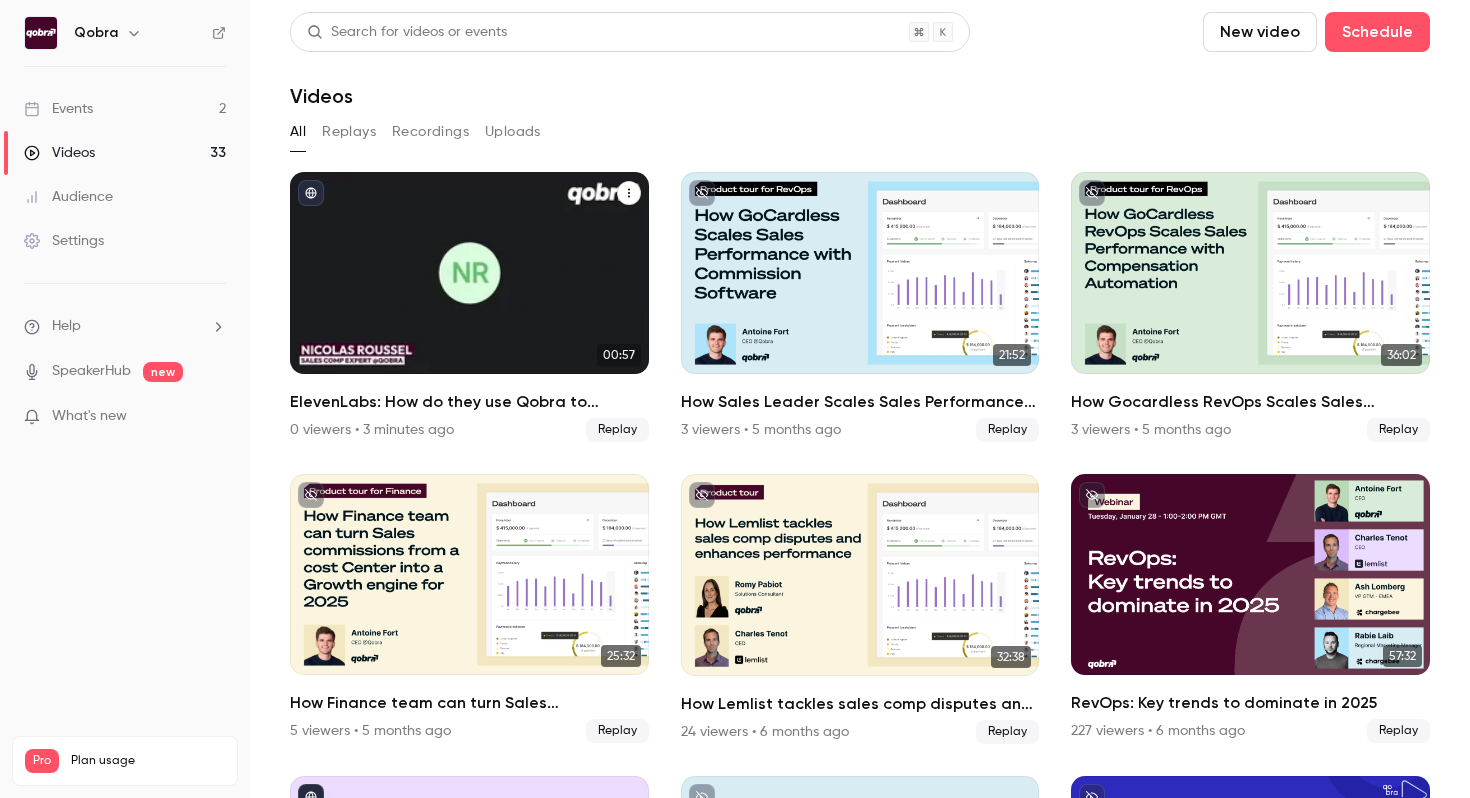 click 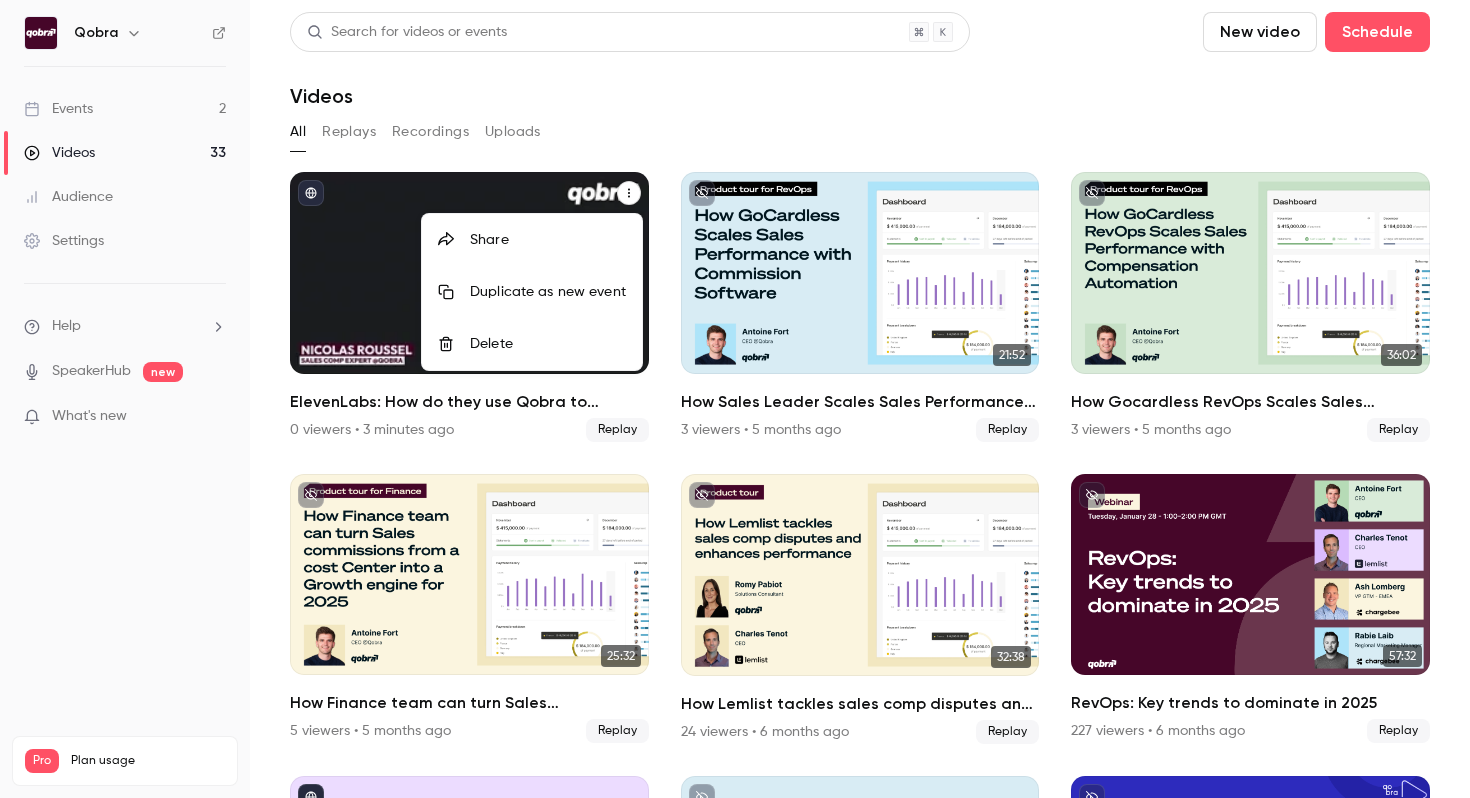 click at bounding box center [735, 399] 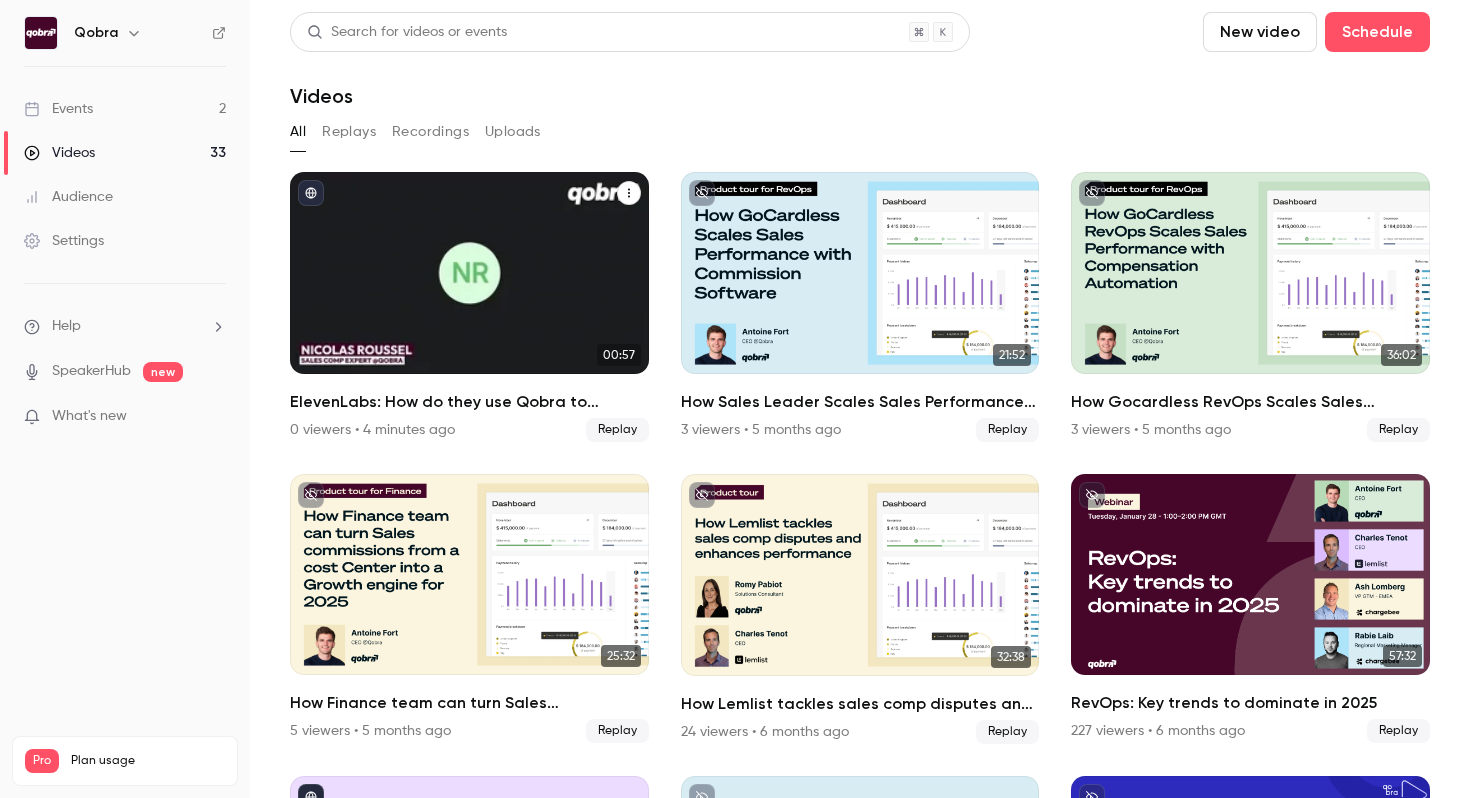 click 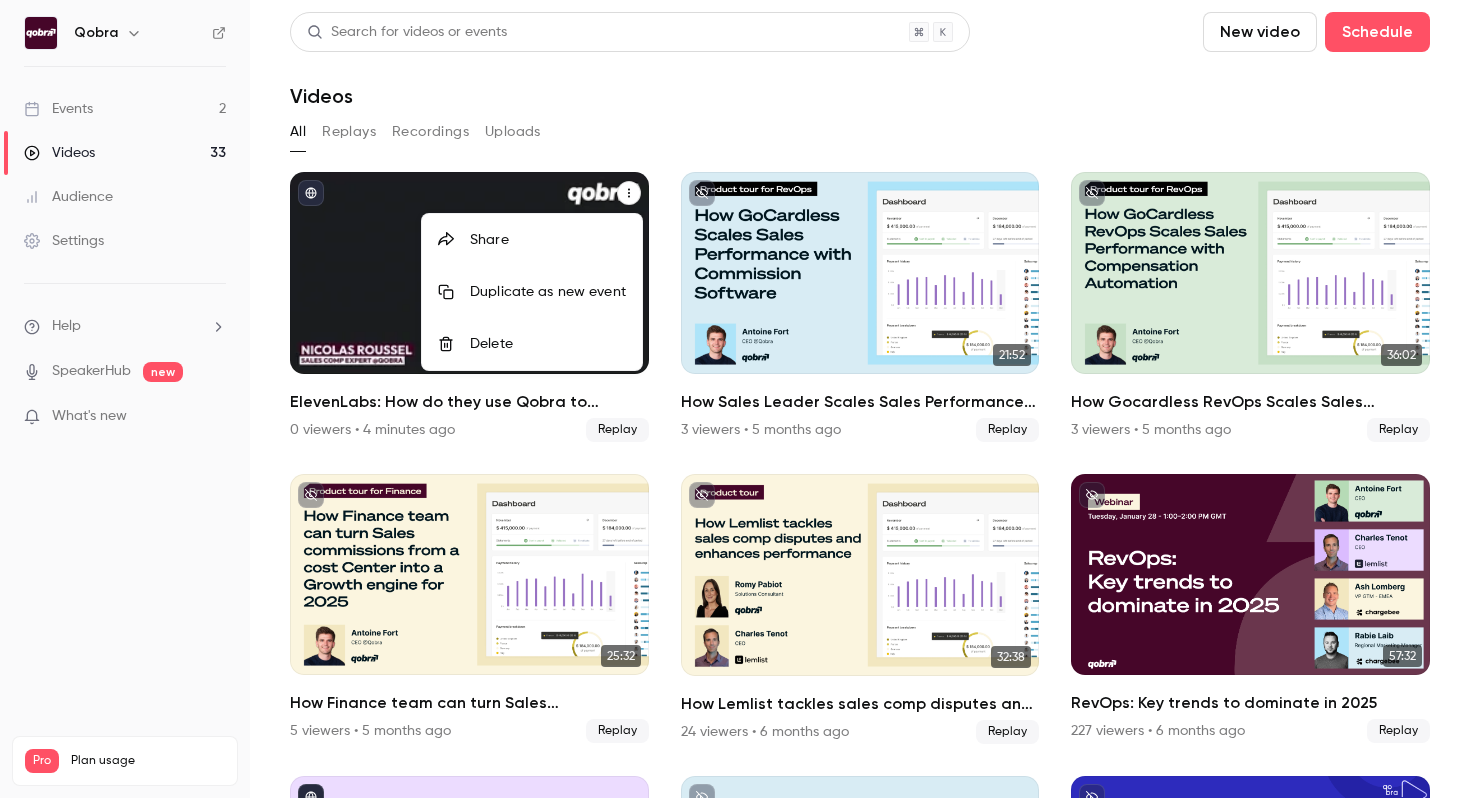 click at bounding box center [735, 399] 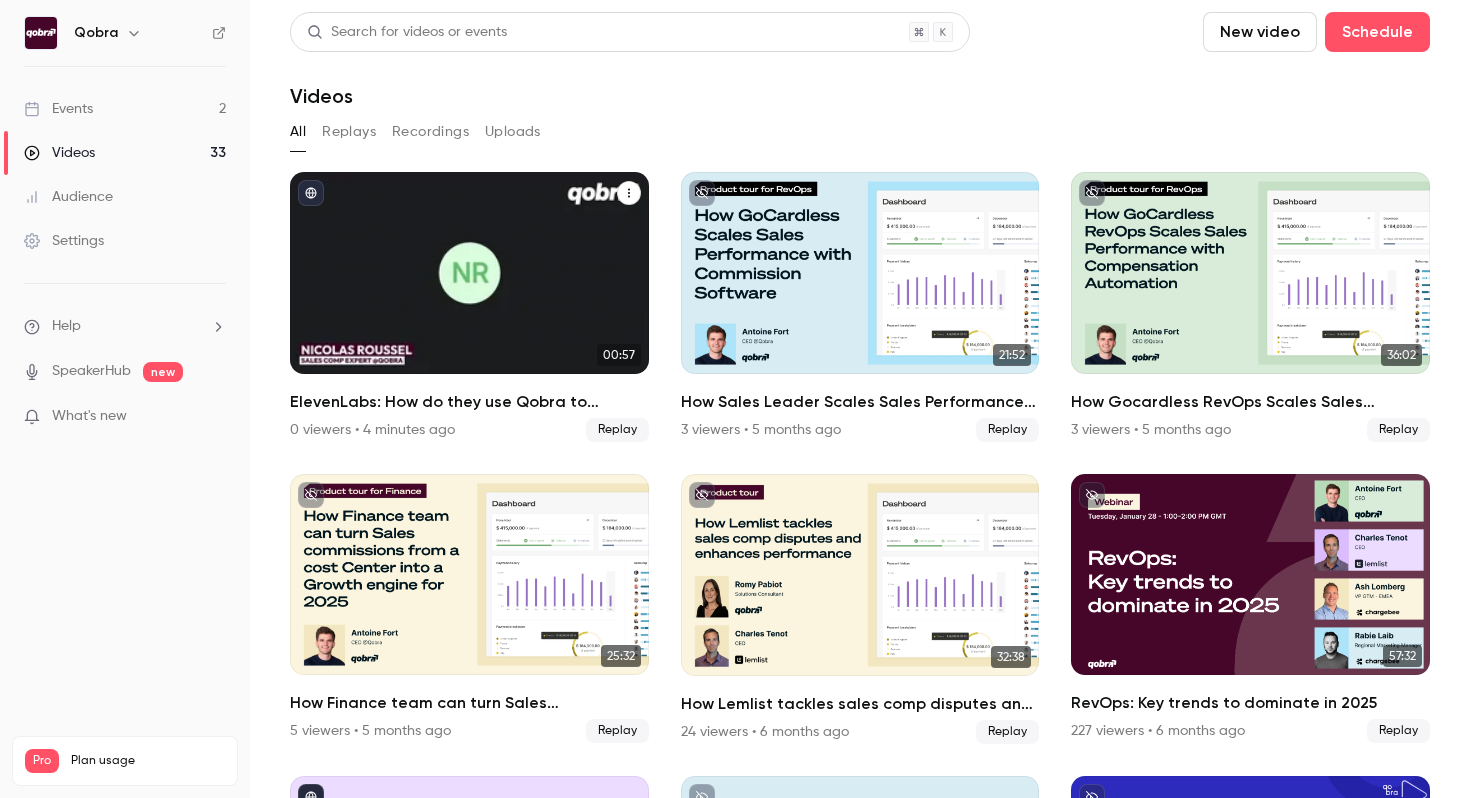 click on "Events 2" at bounding box center [125, 109] 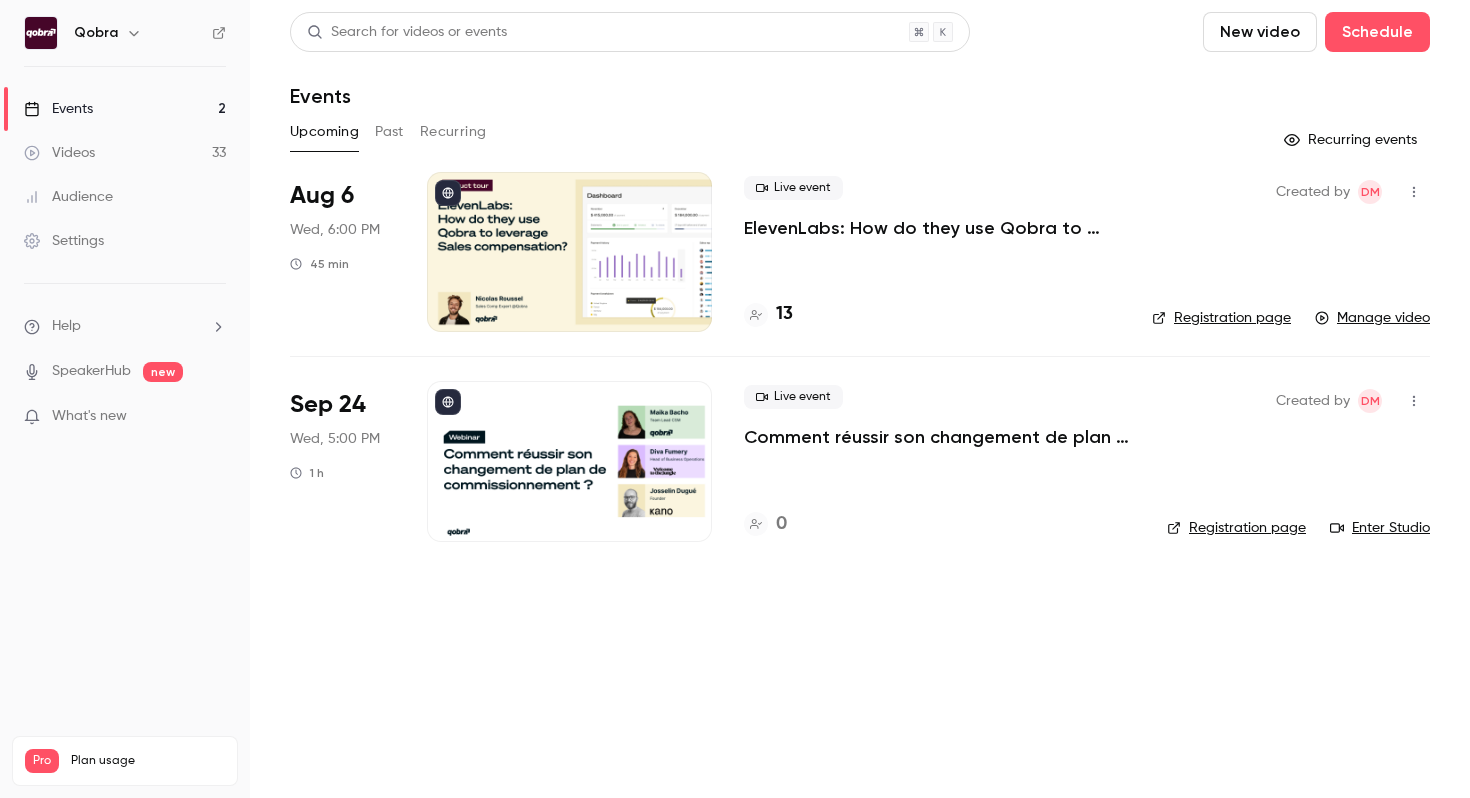 click 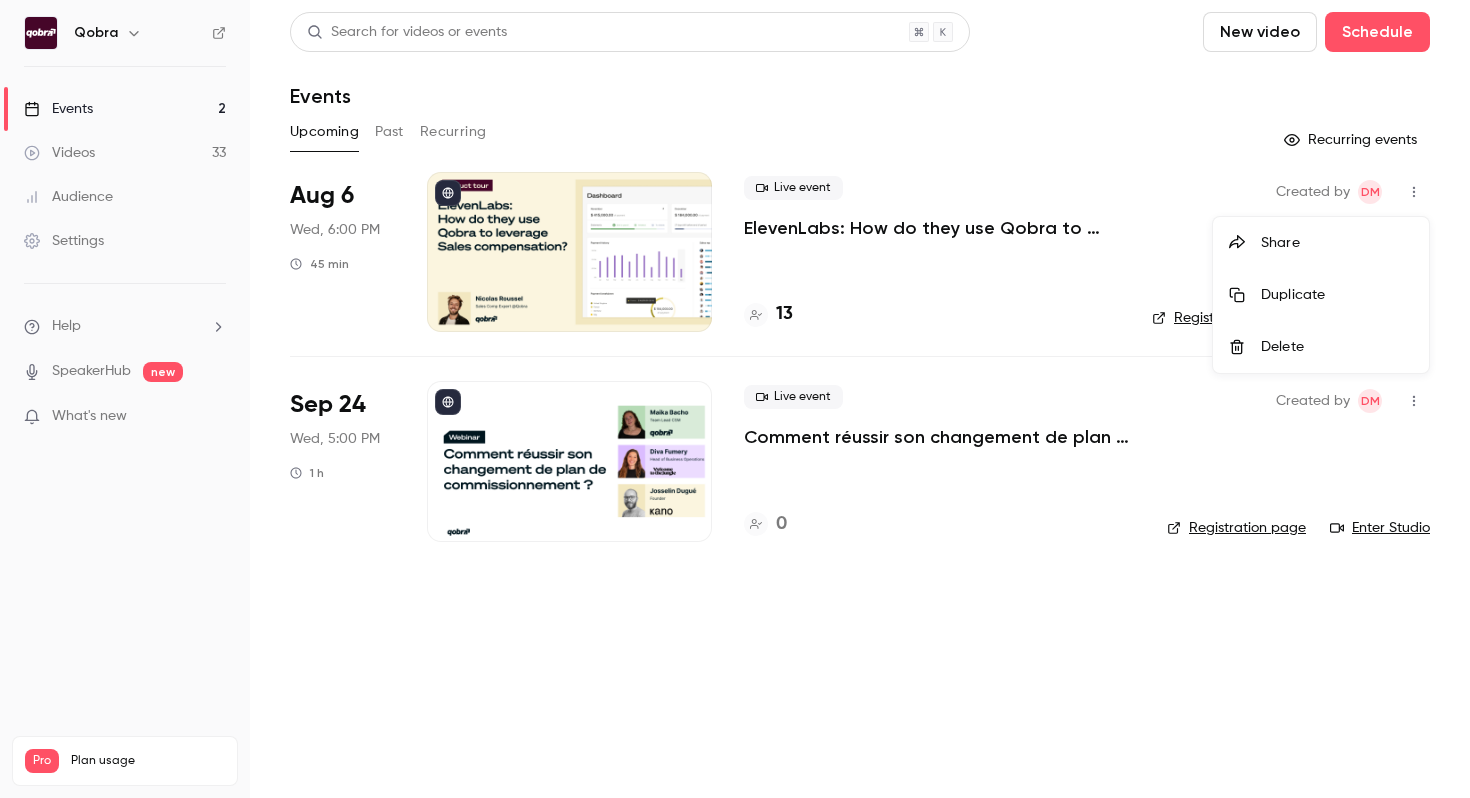 click at bounding box center (735, 399) 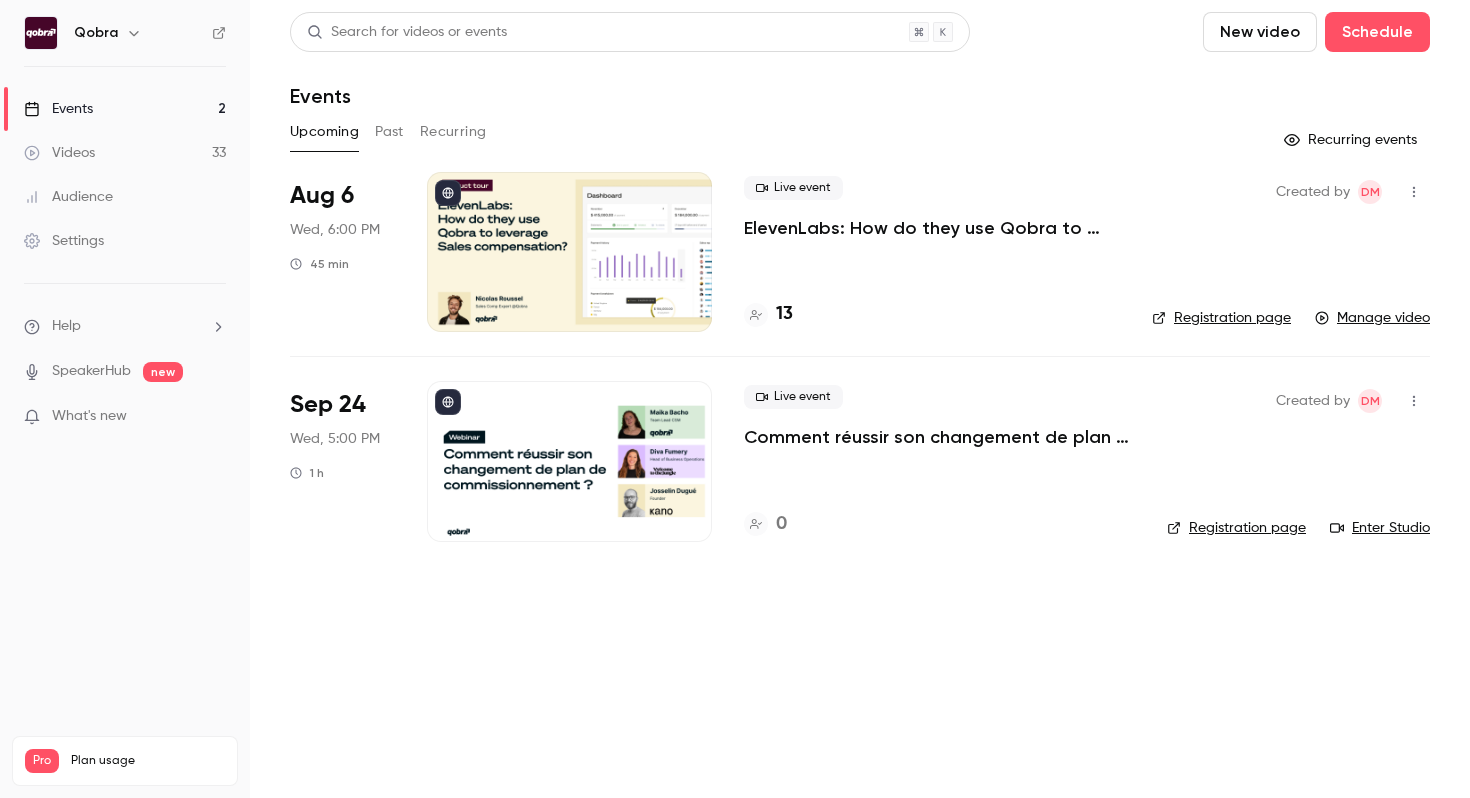 click on "Upcoming Past Recurring" at bounding box center (860, 136) 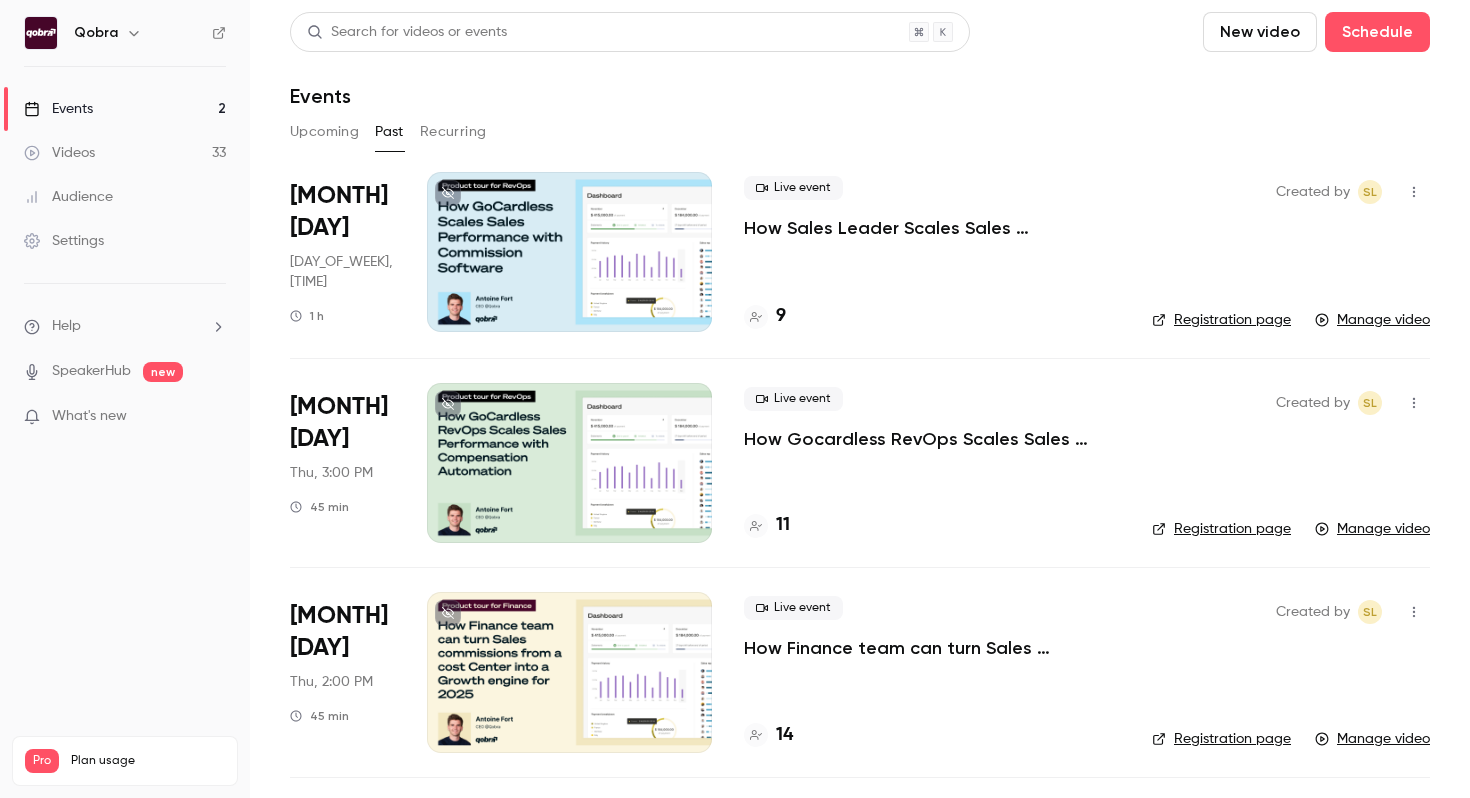 click on "Upcoming" at bounding box center [324, 132] 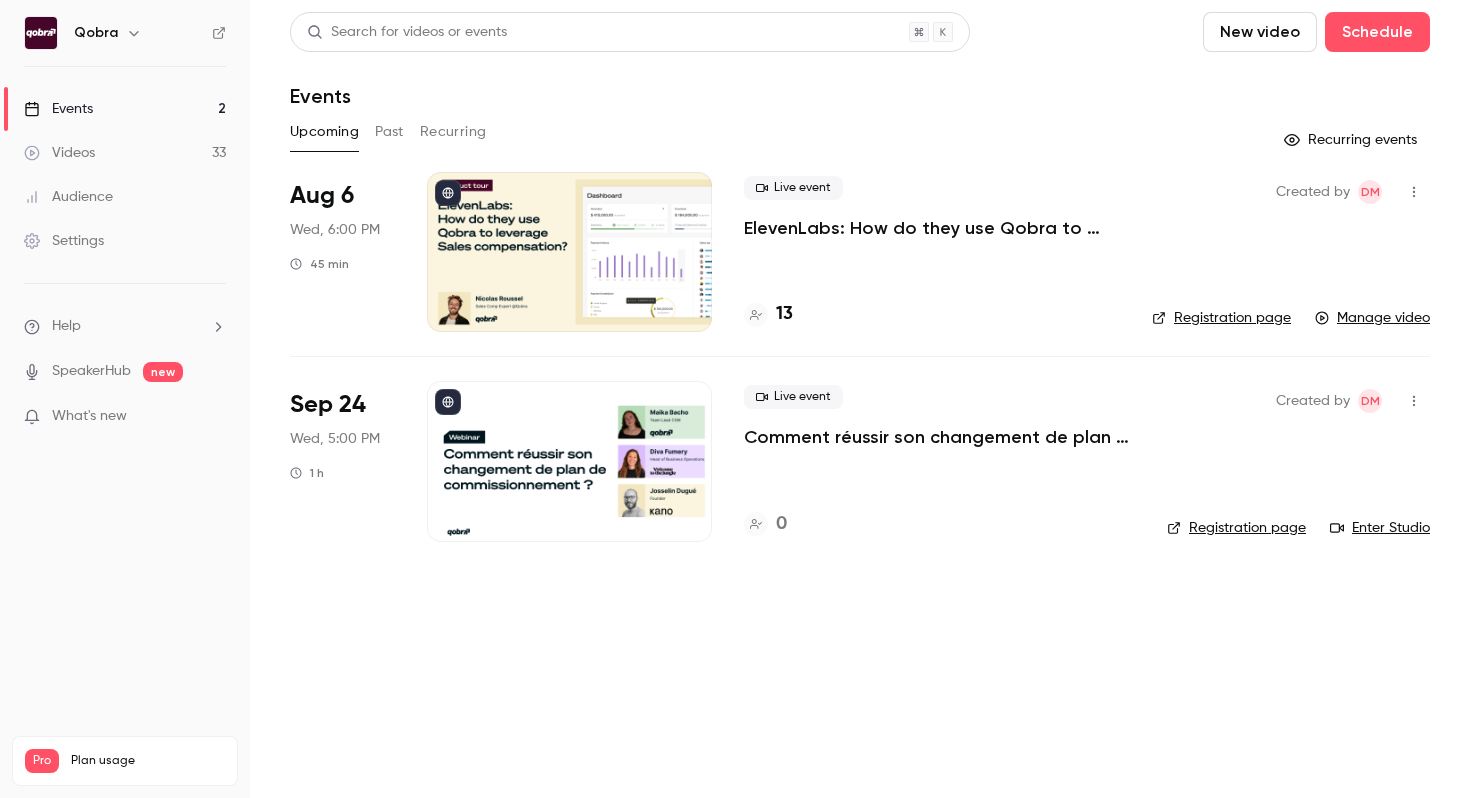 click 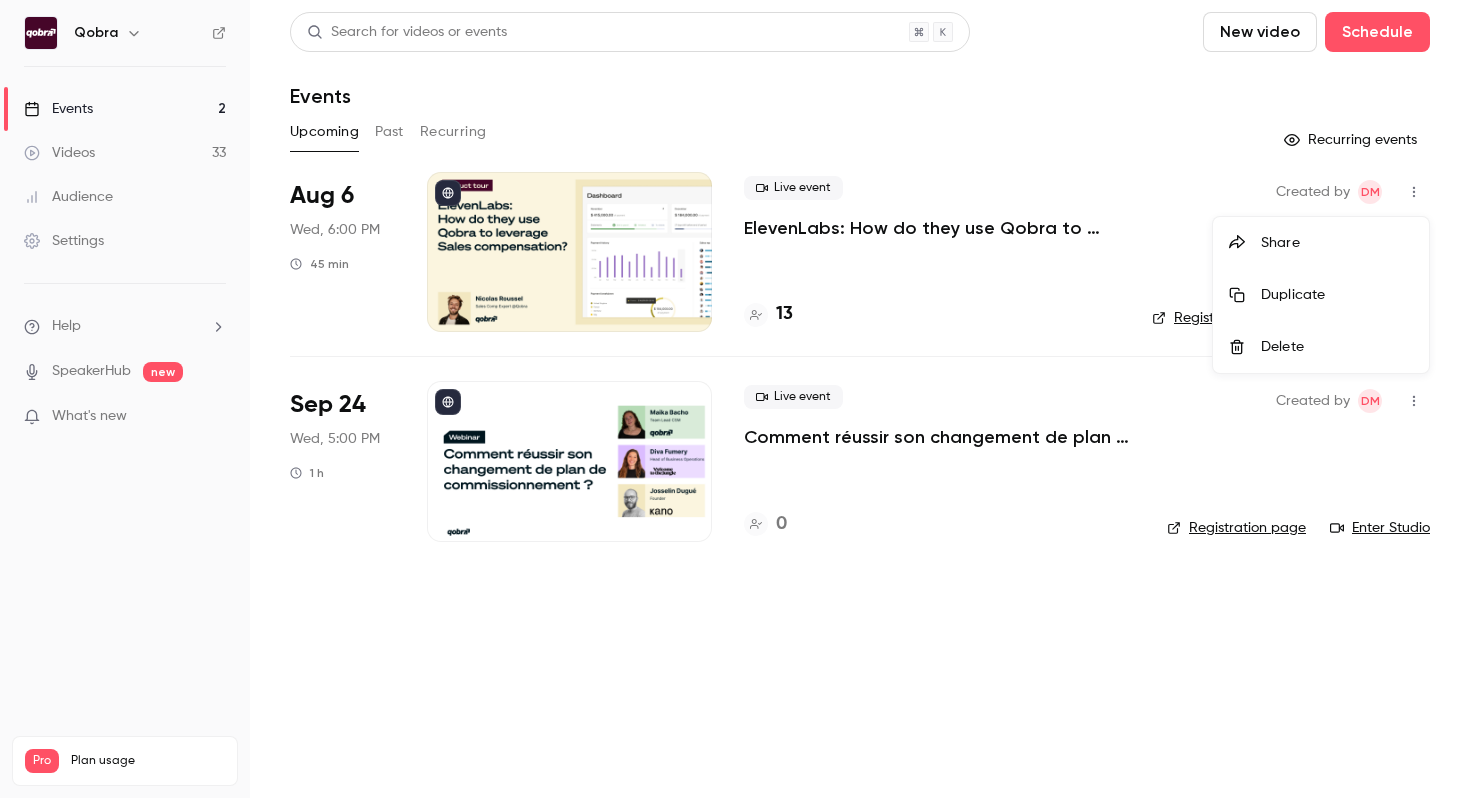 click at bounding box center (735, 399) 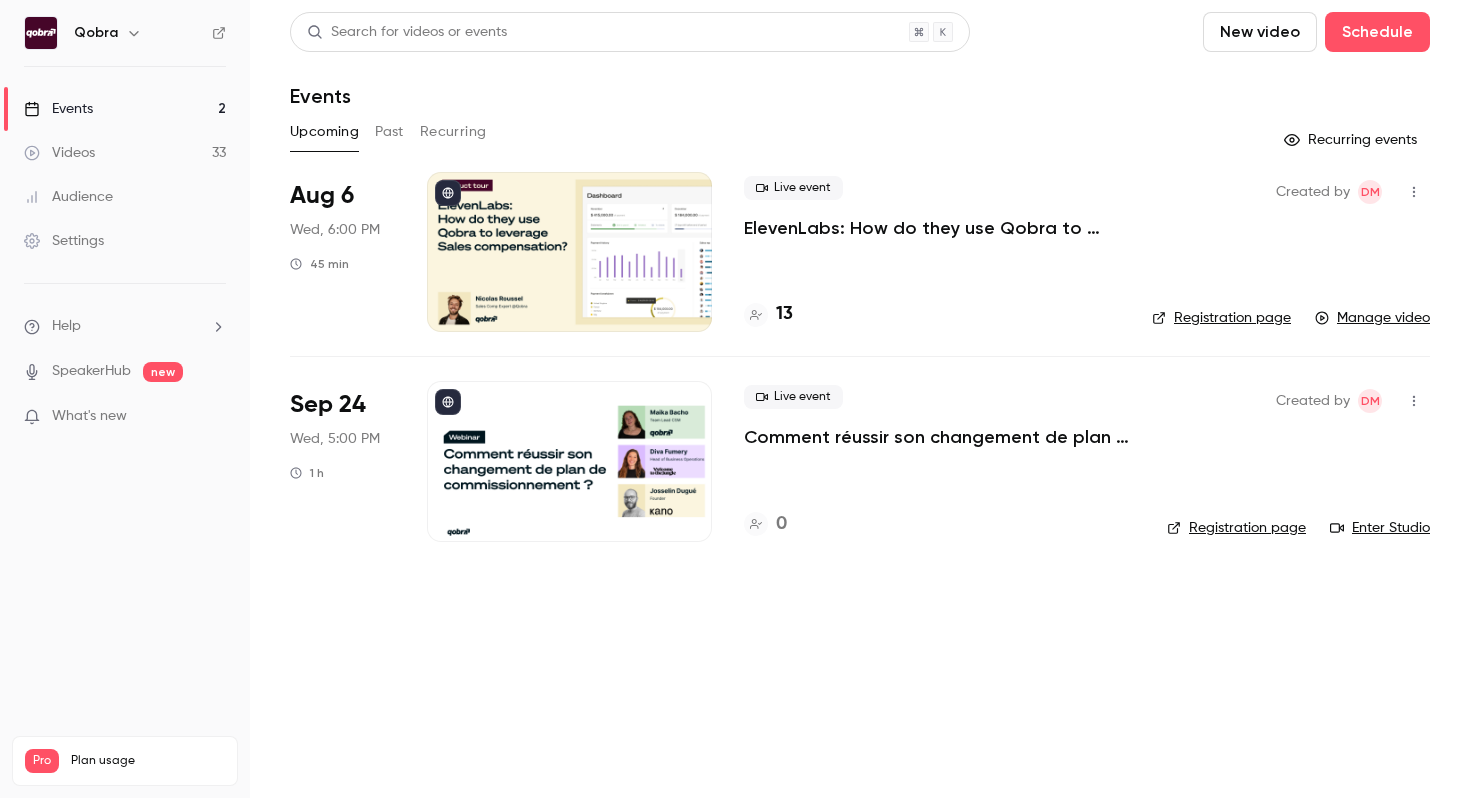 click on "Videos 33" at bounding box center [125, 153] 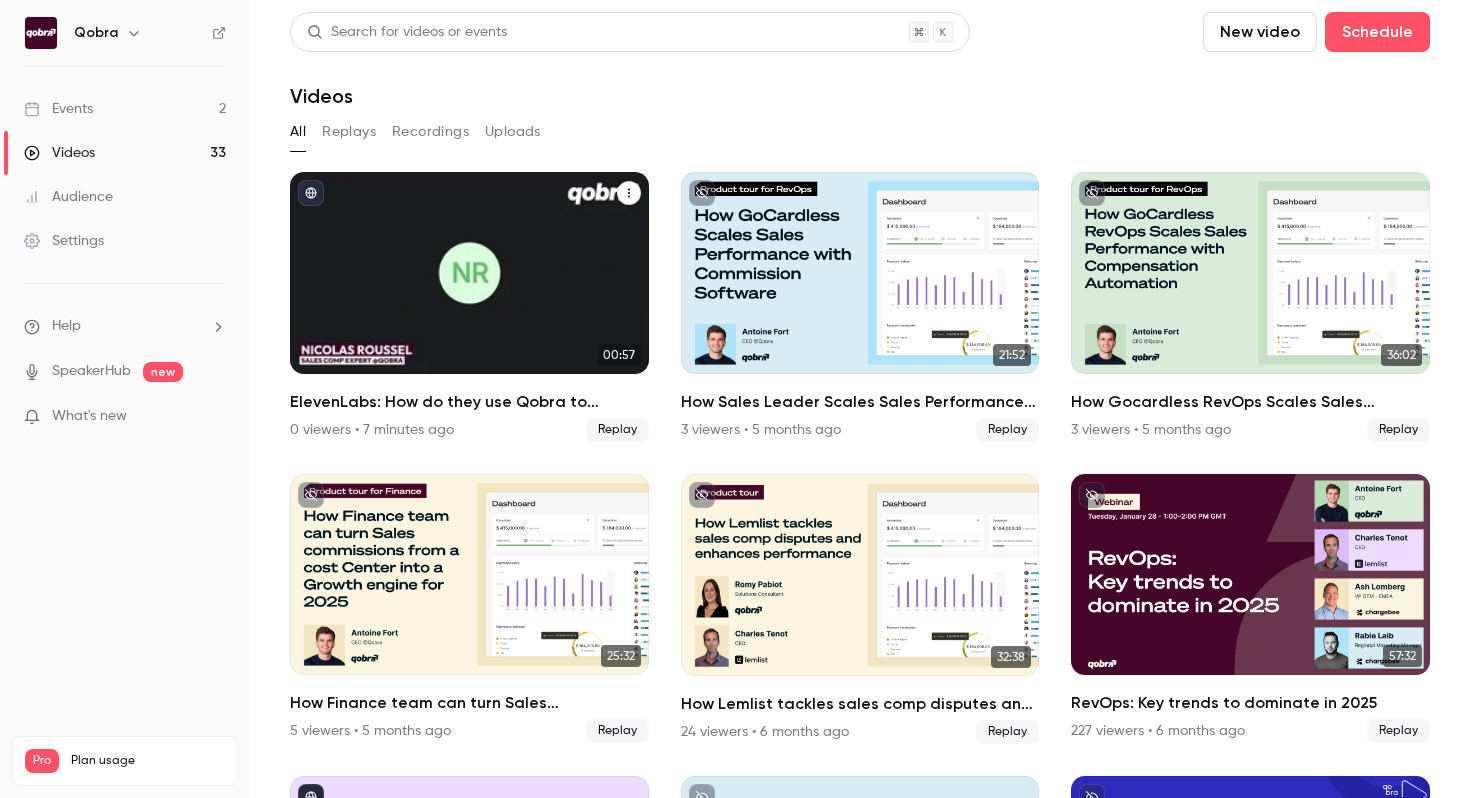 click 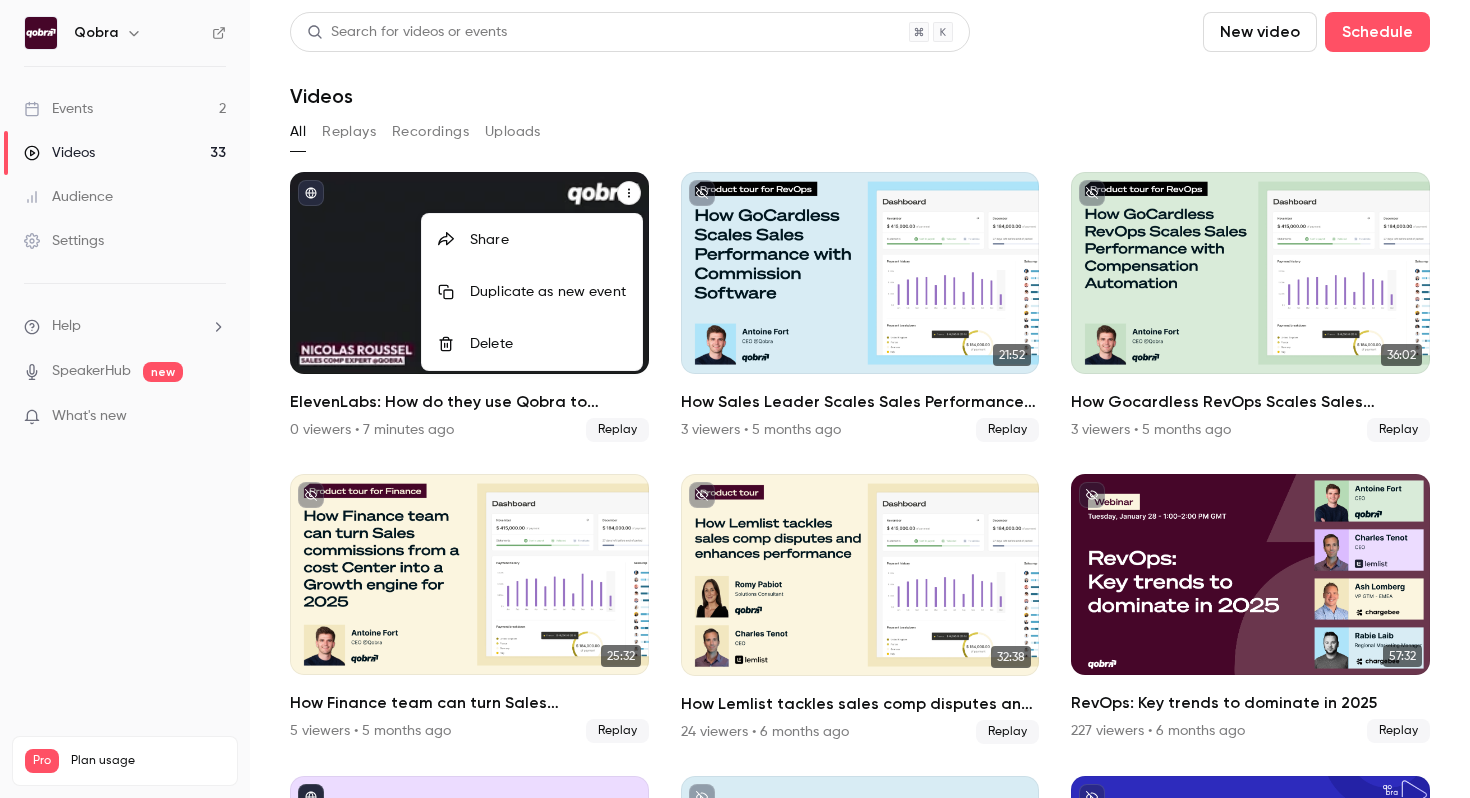 click on "Delete" at bounding box center (548, 344) 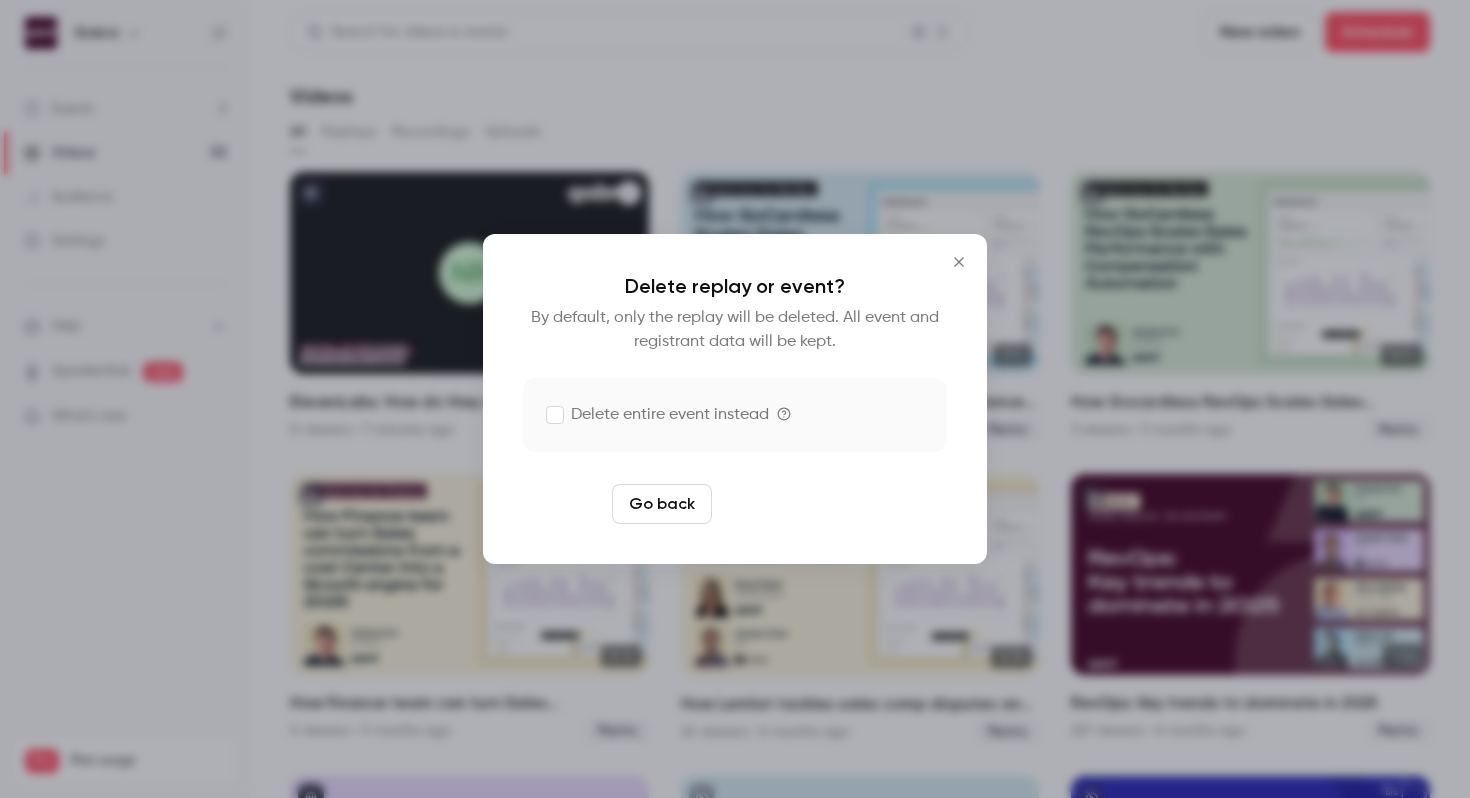 click on "Delete replay" at bounding box center [789, 504] 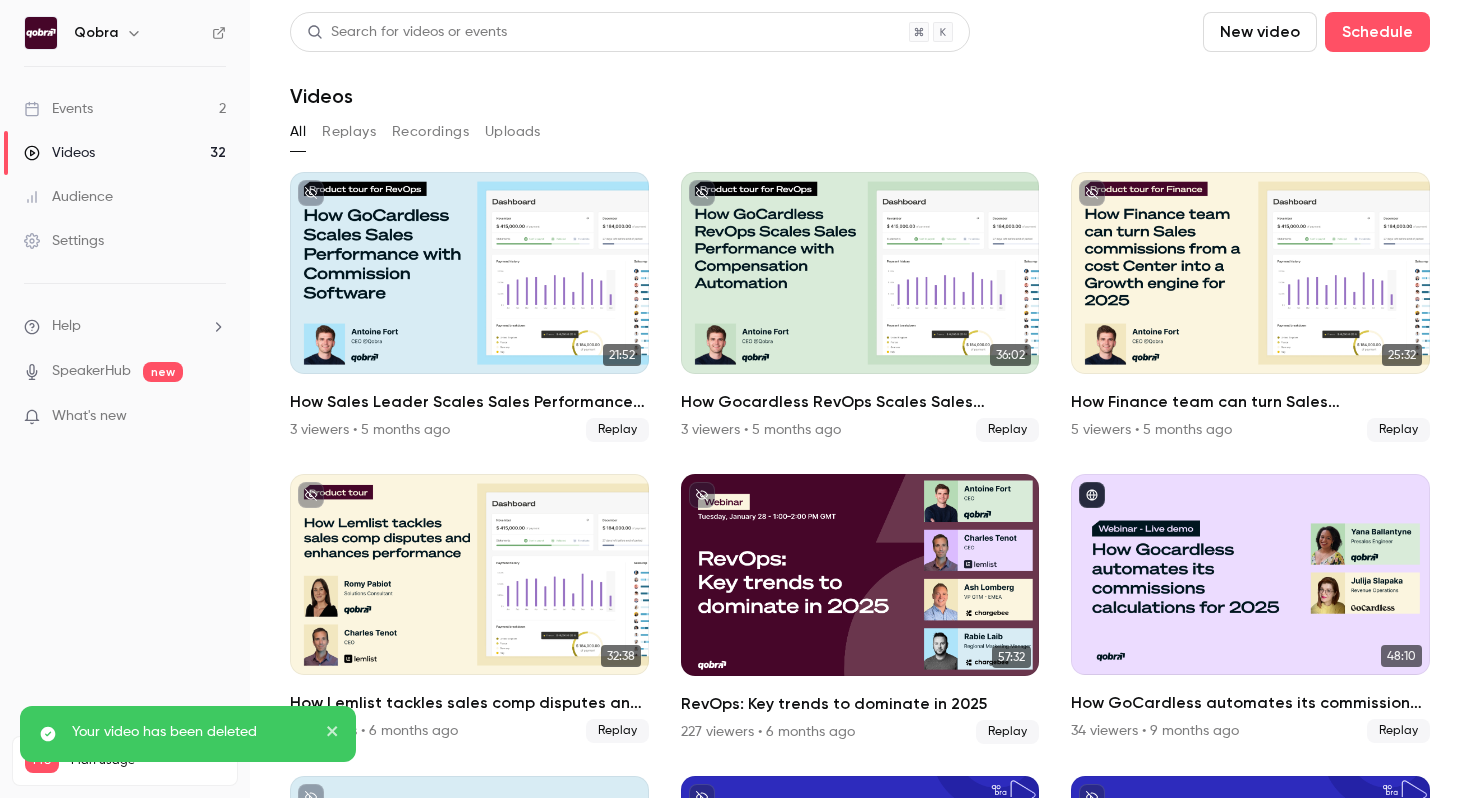 click on "Events 2" at bounding box center [125, 109] 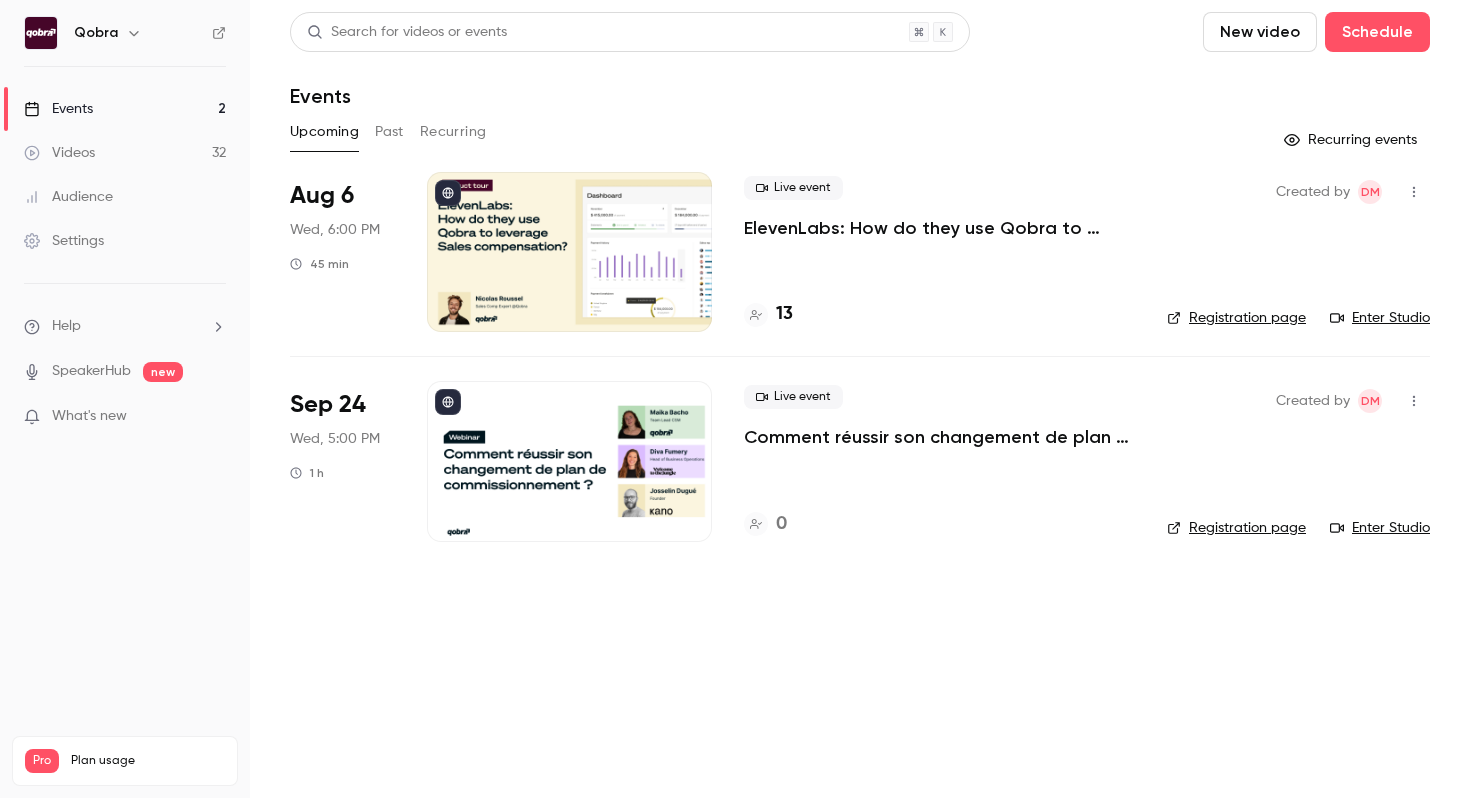 click on "Enter Studio" at bounding box center (1380, 318) 